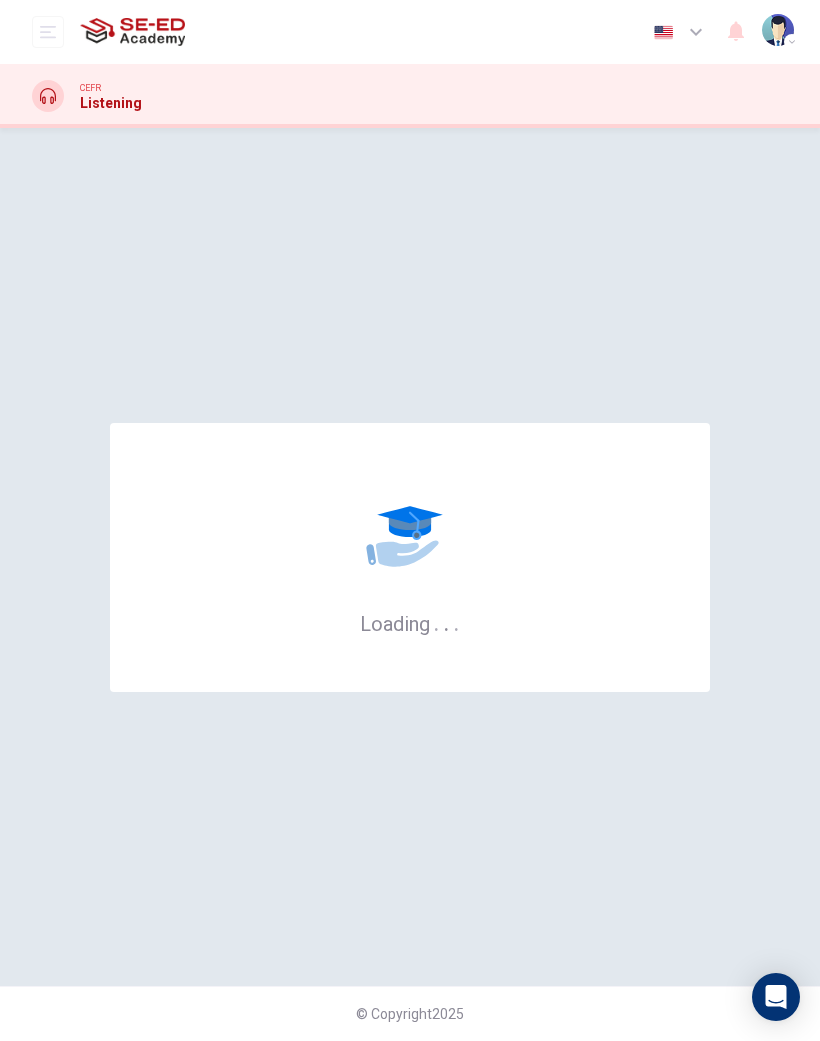 scroll, scrollTop: 0, scrollLeft: 0, axis: both 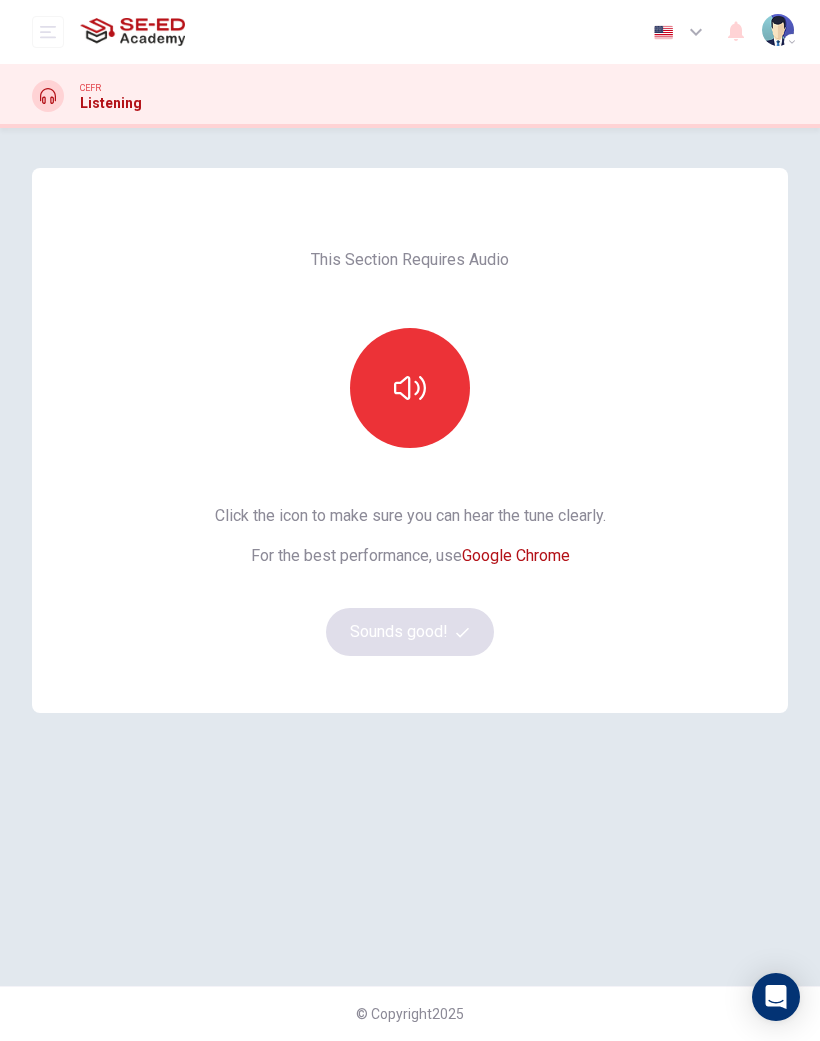 click 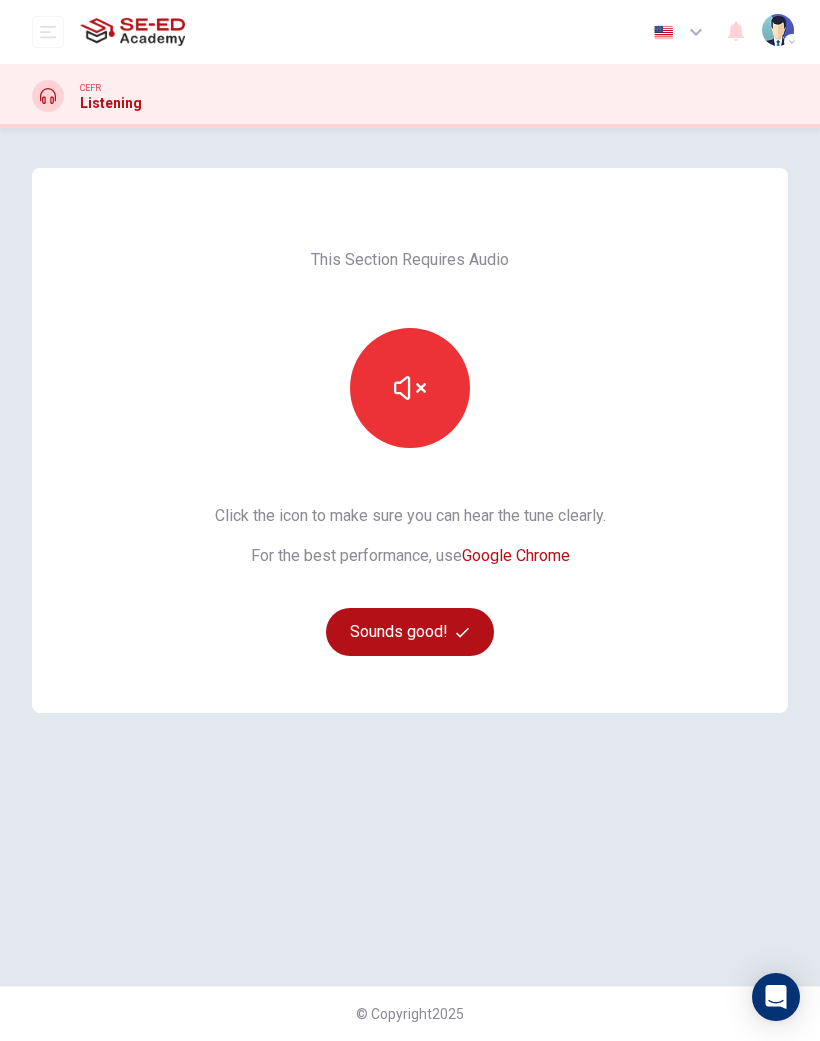 click on "Sounds good!" at bounding box center (410, 632) 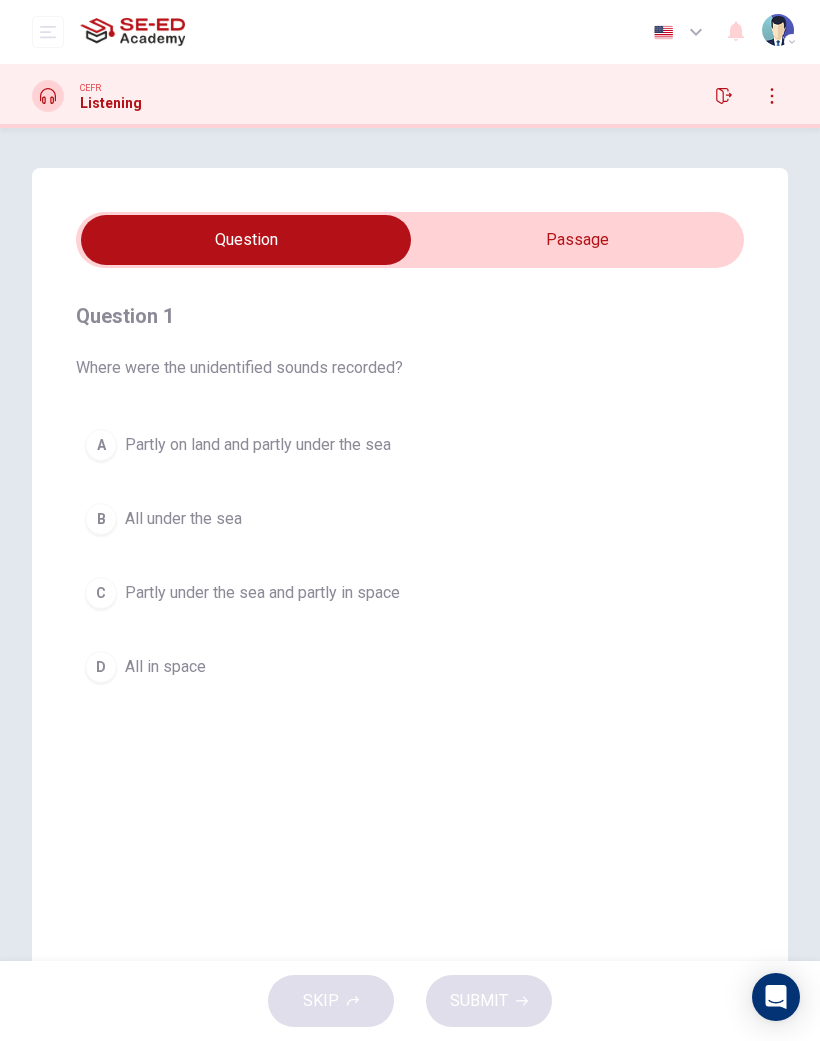 scroll, scrollTop: 0, scrollLeft: 0, axis: both 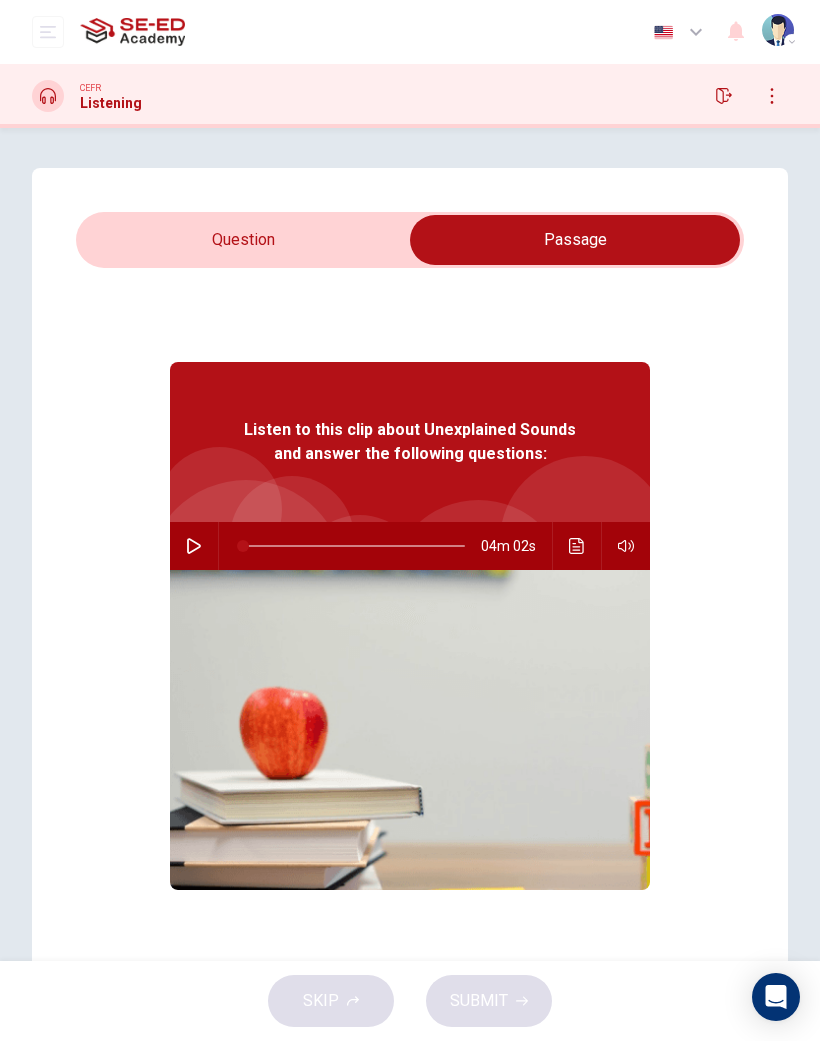 click at bounding box center [575, 240] 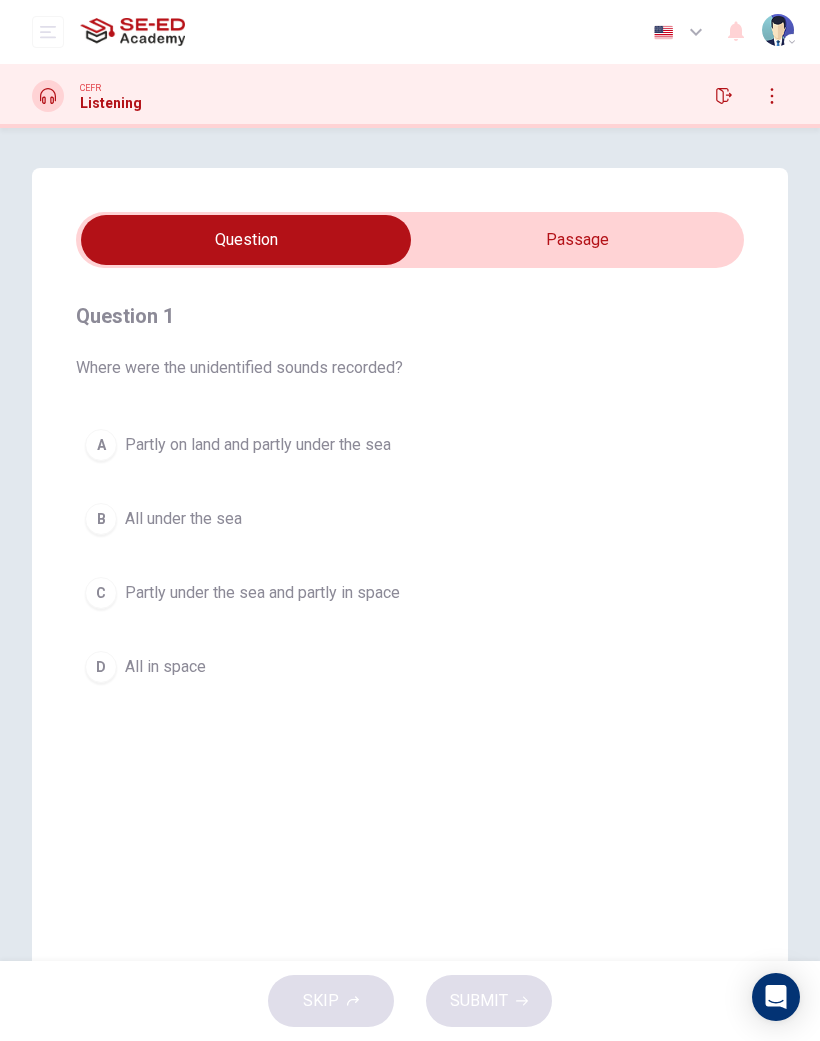 click at bounding box center [246, 240] 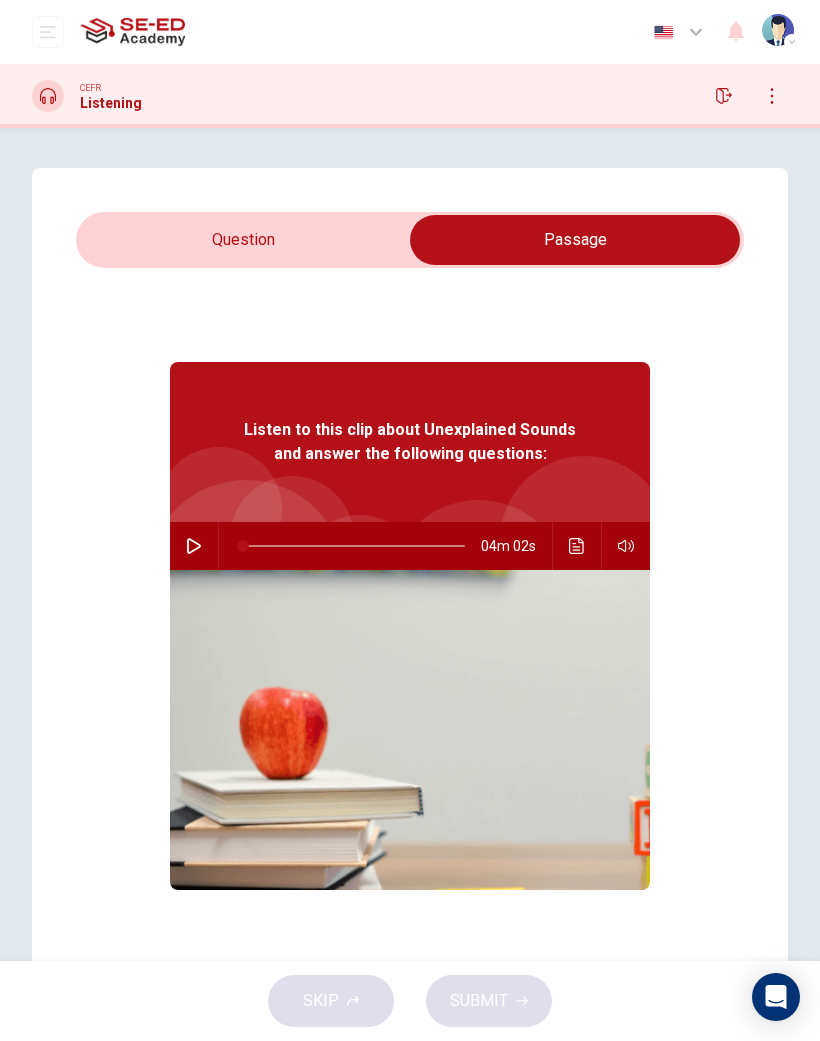 scroll, scrollTop: 0, scrollLeft: 0, axis: both 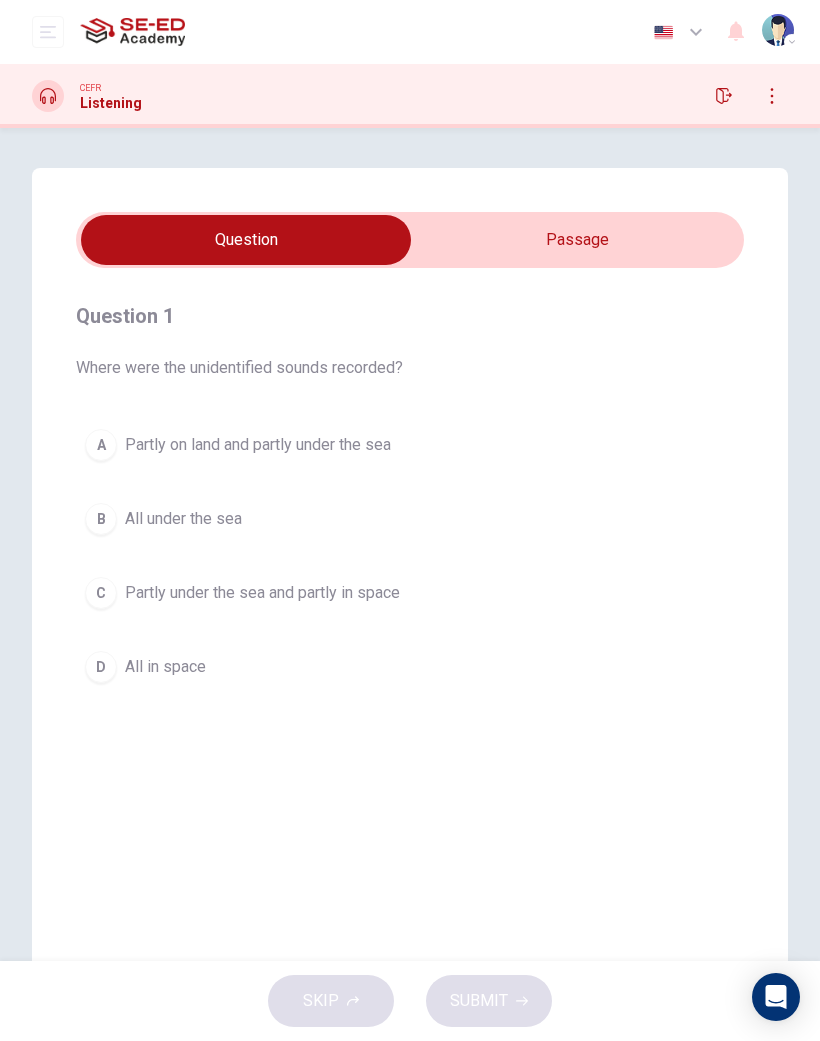 click at bounding box center (246, 240) 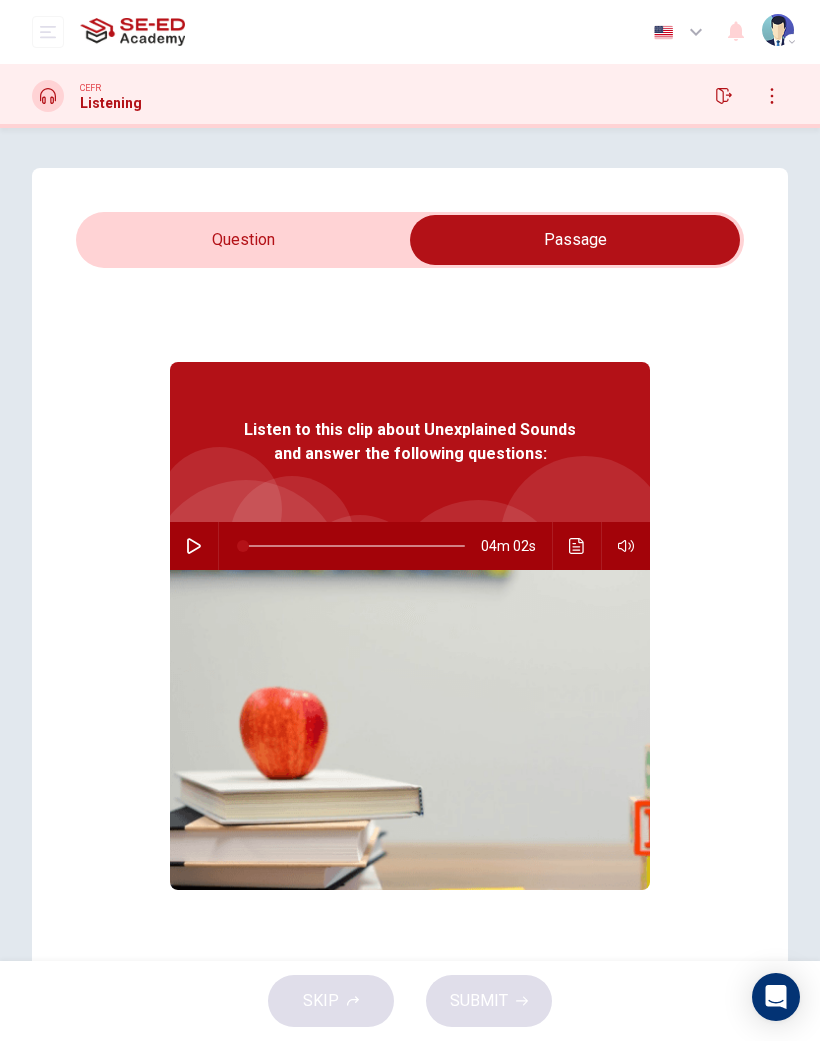 click 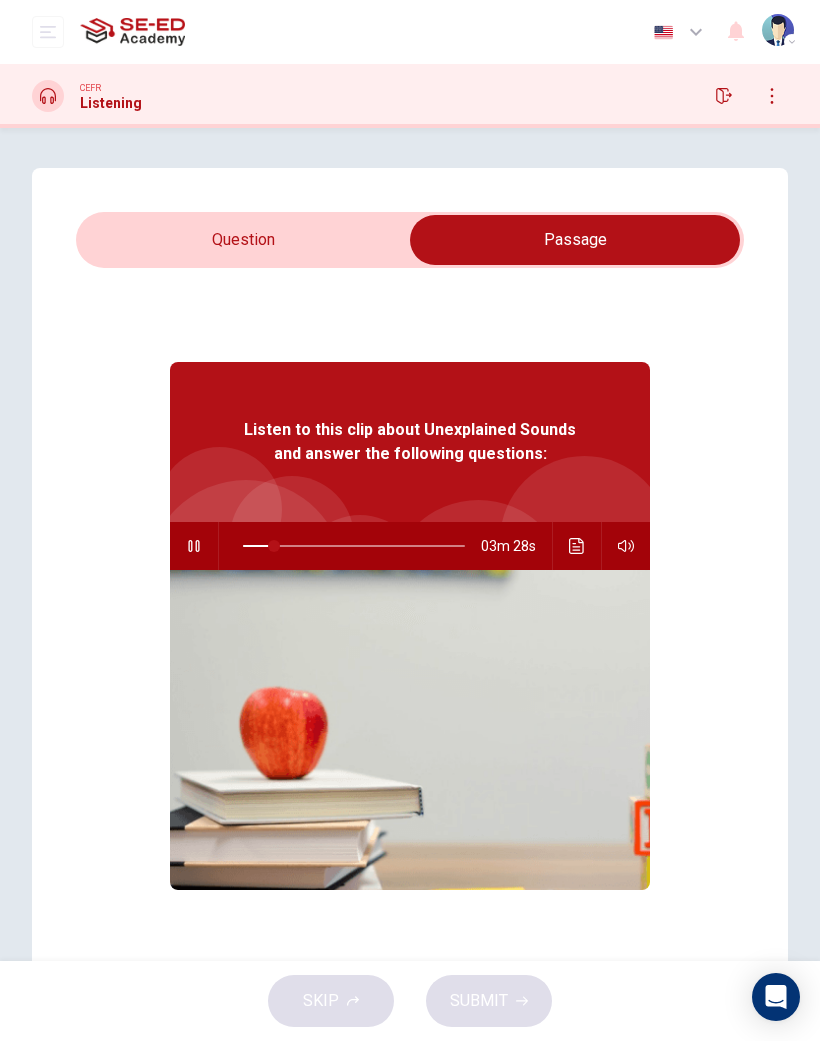 click at bounding box center (194, 546) 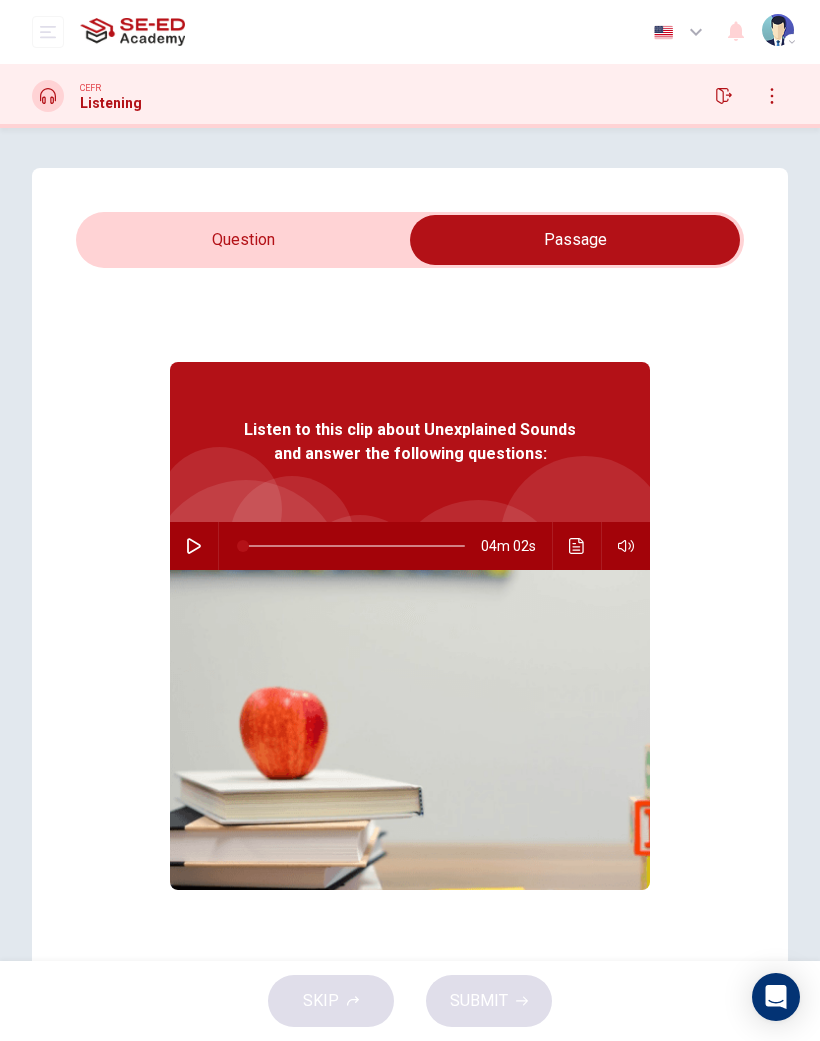click 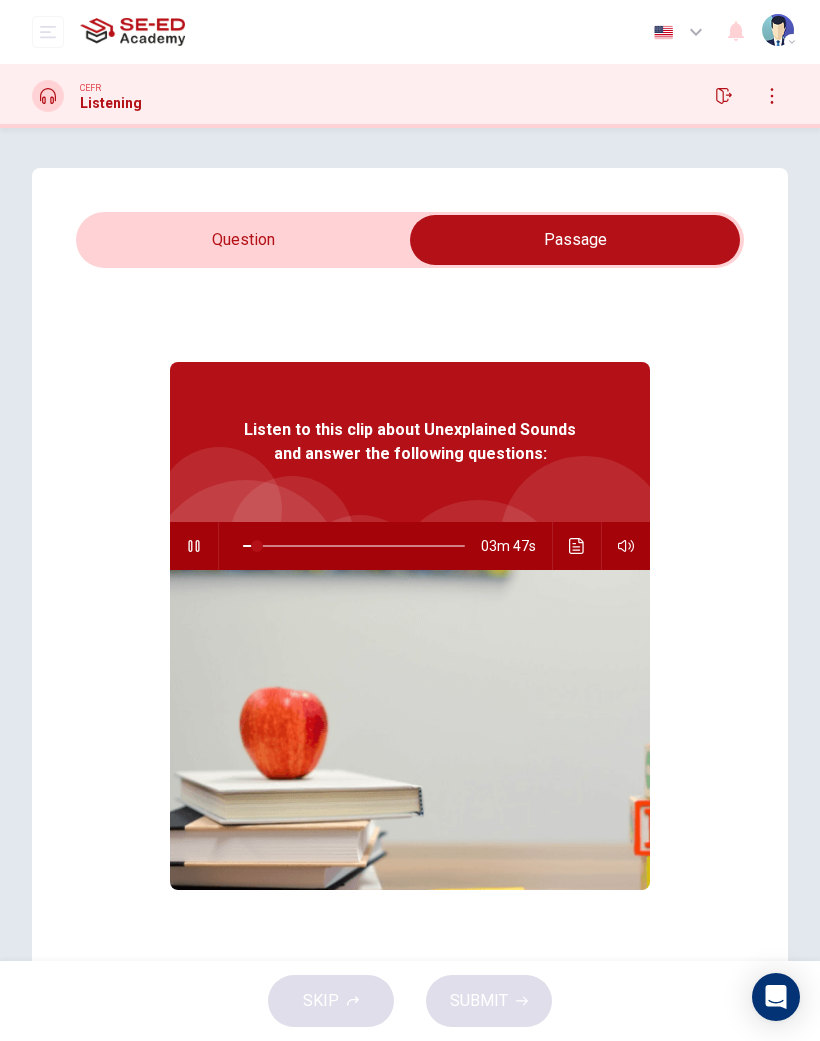 click 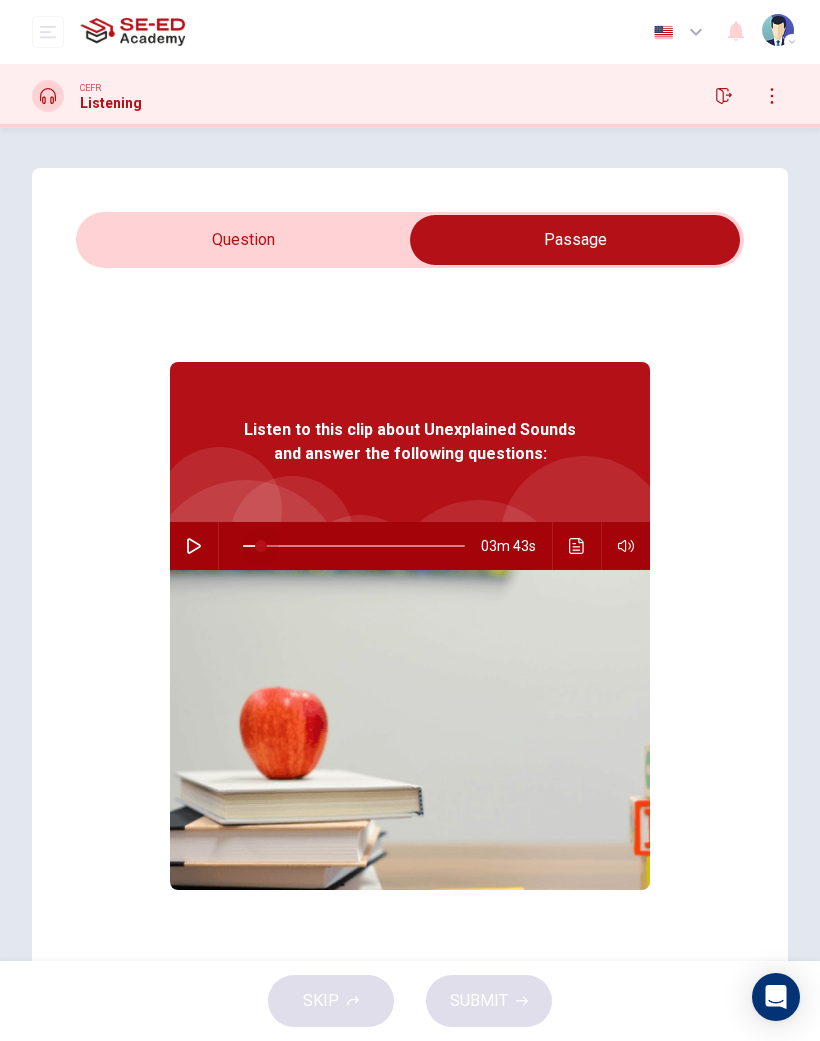 type on "0" 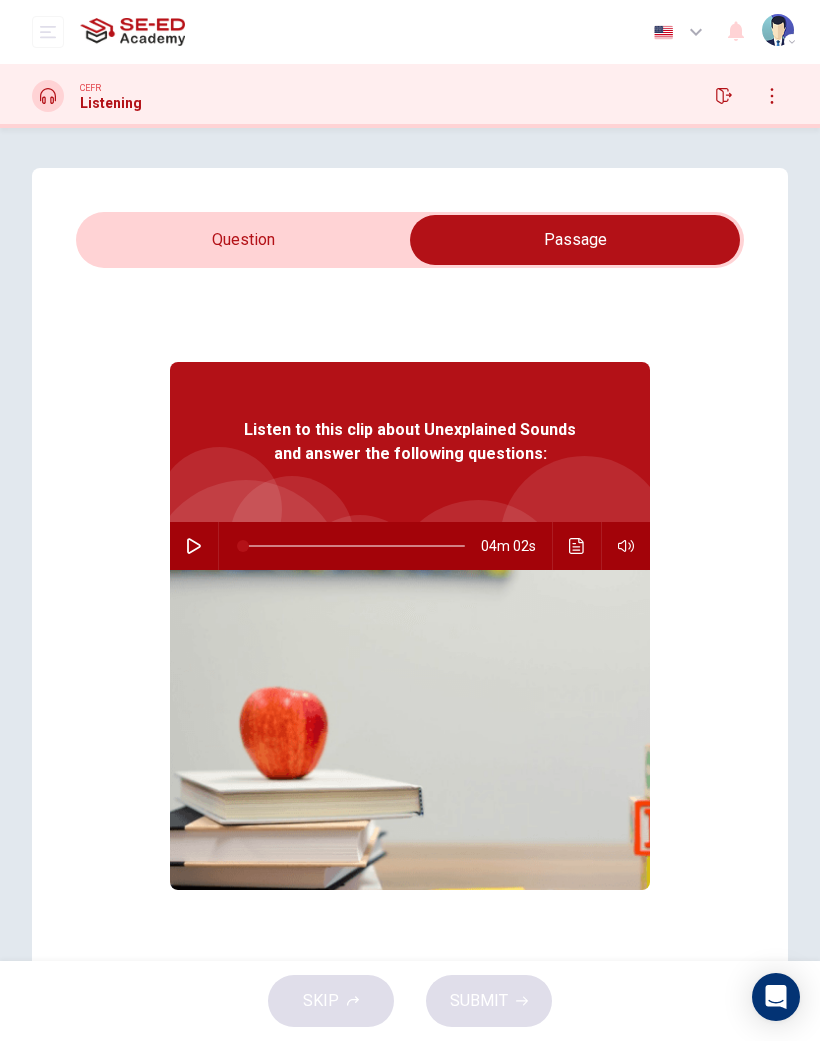 click at bounding box center [575, 240] 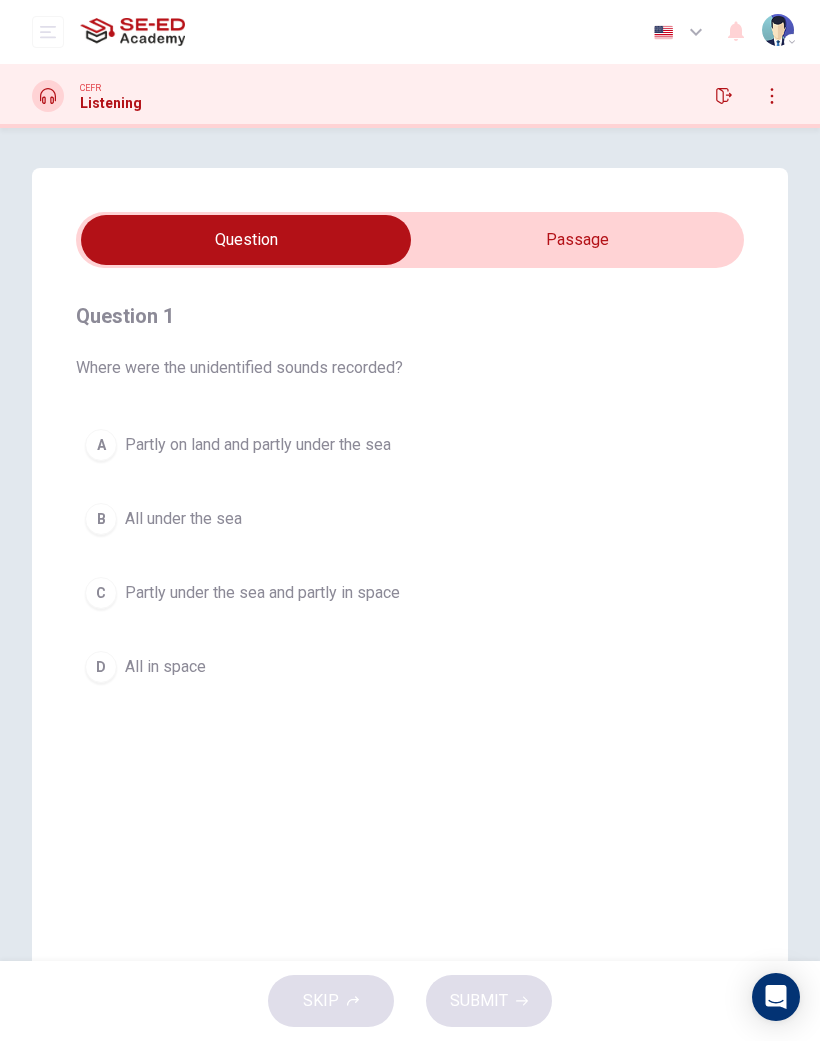 click at bounding box center (246, 240) 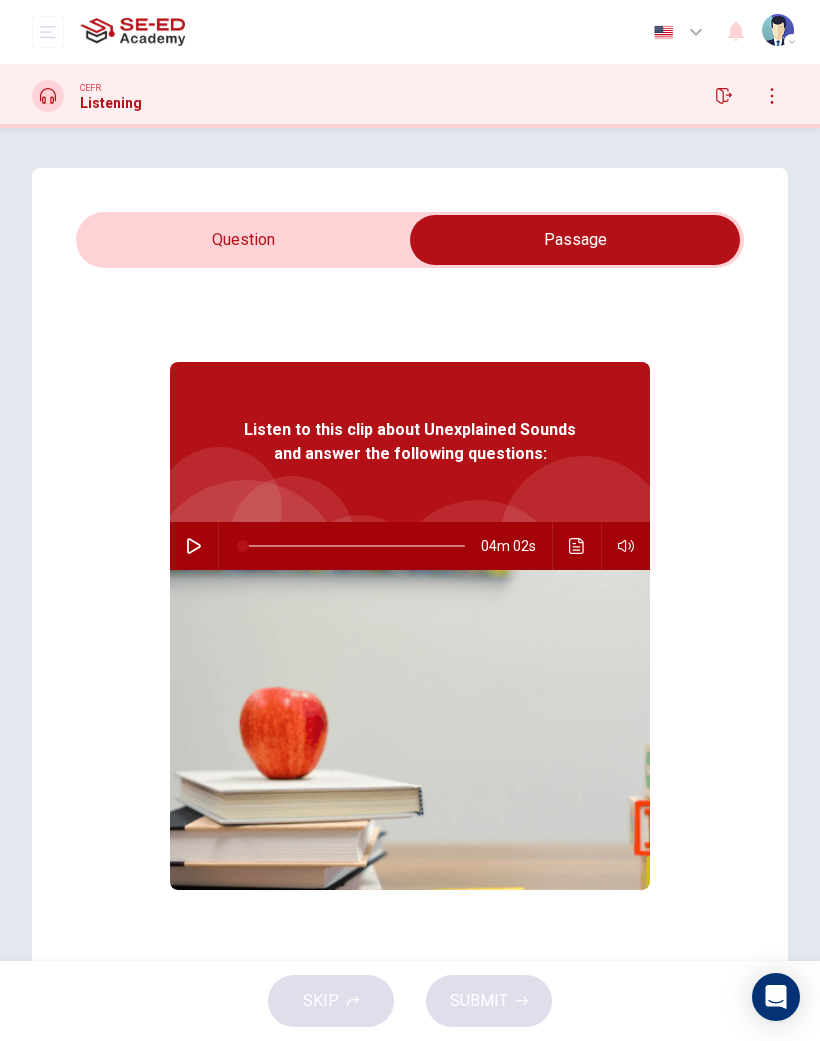 click at bounding box center [575, 240] 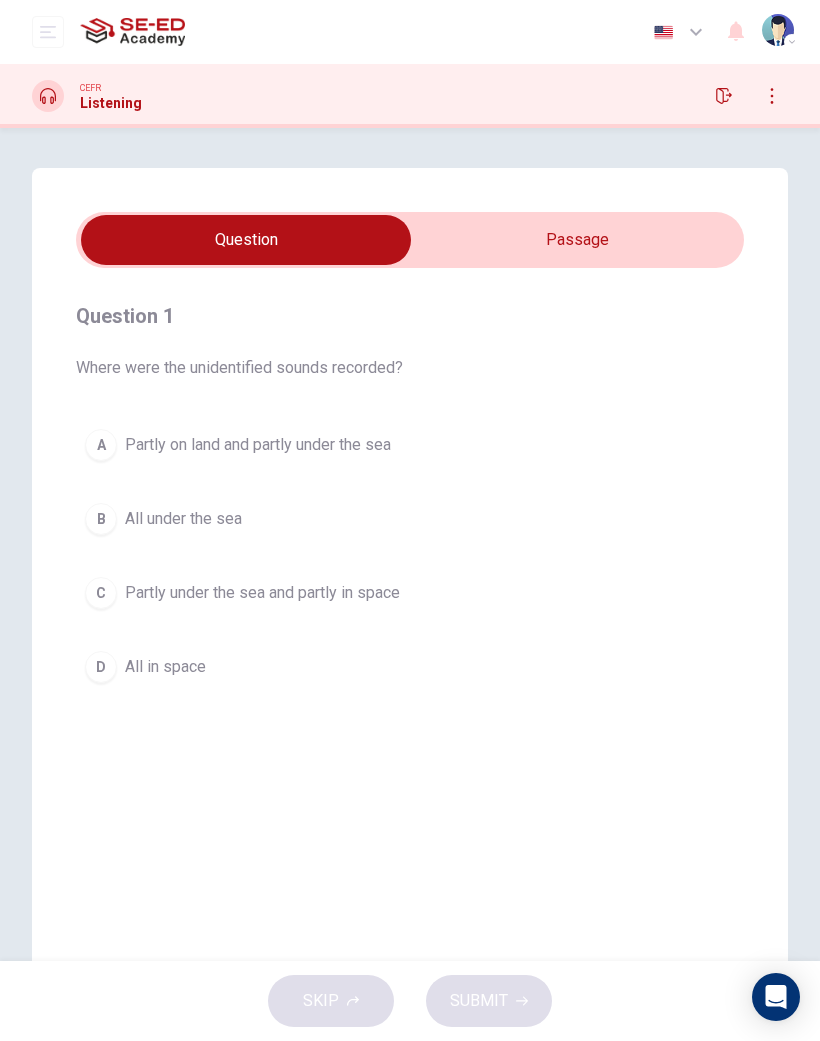 click at bounding box center (246, 240) 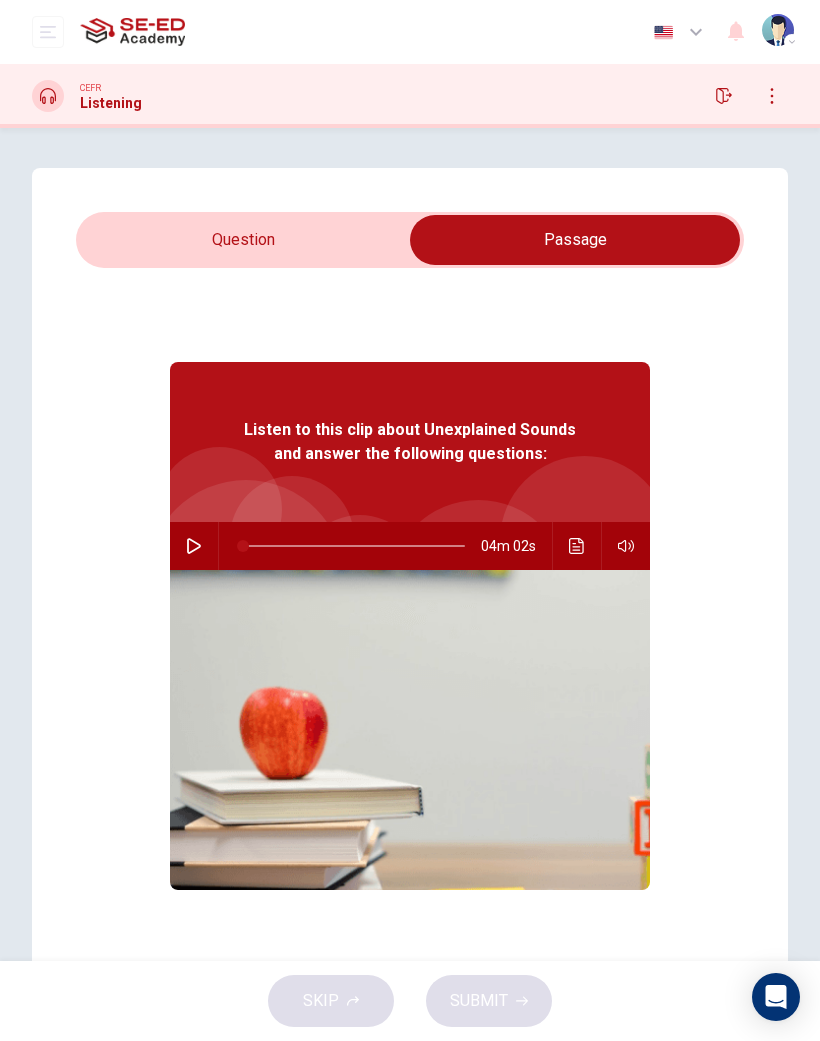 click at bounding box center (194, 546) 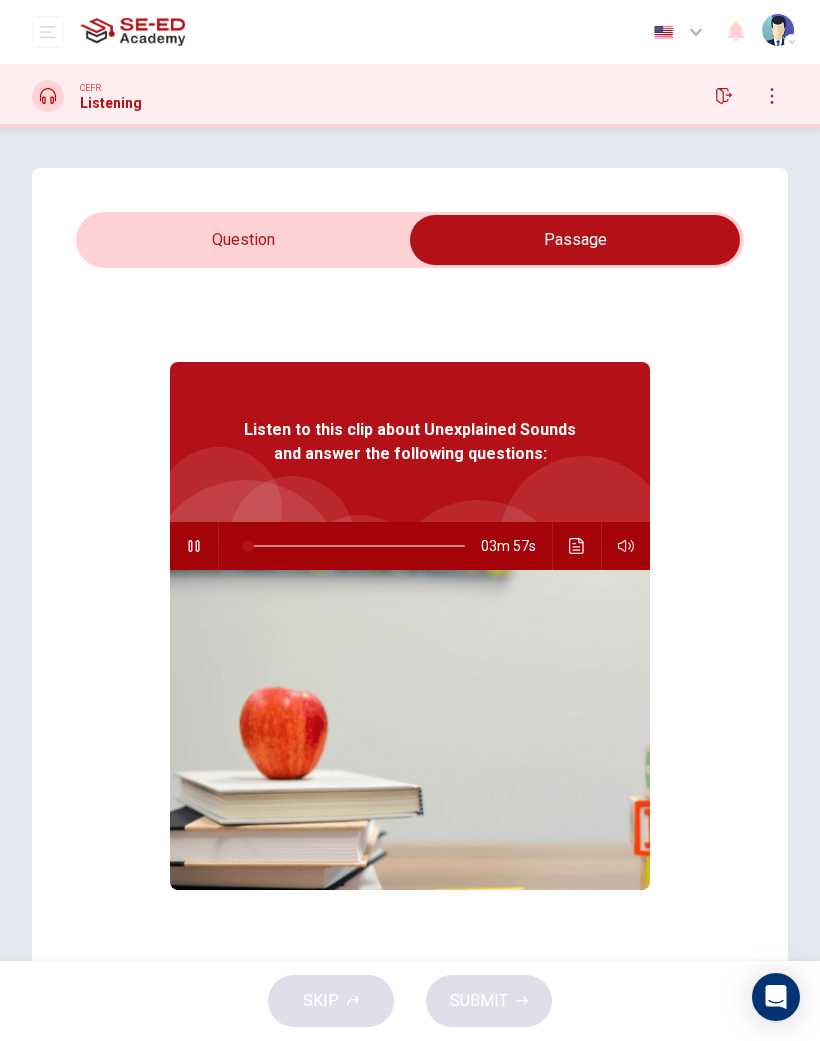 click 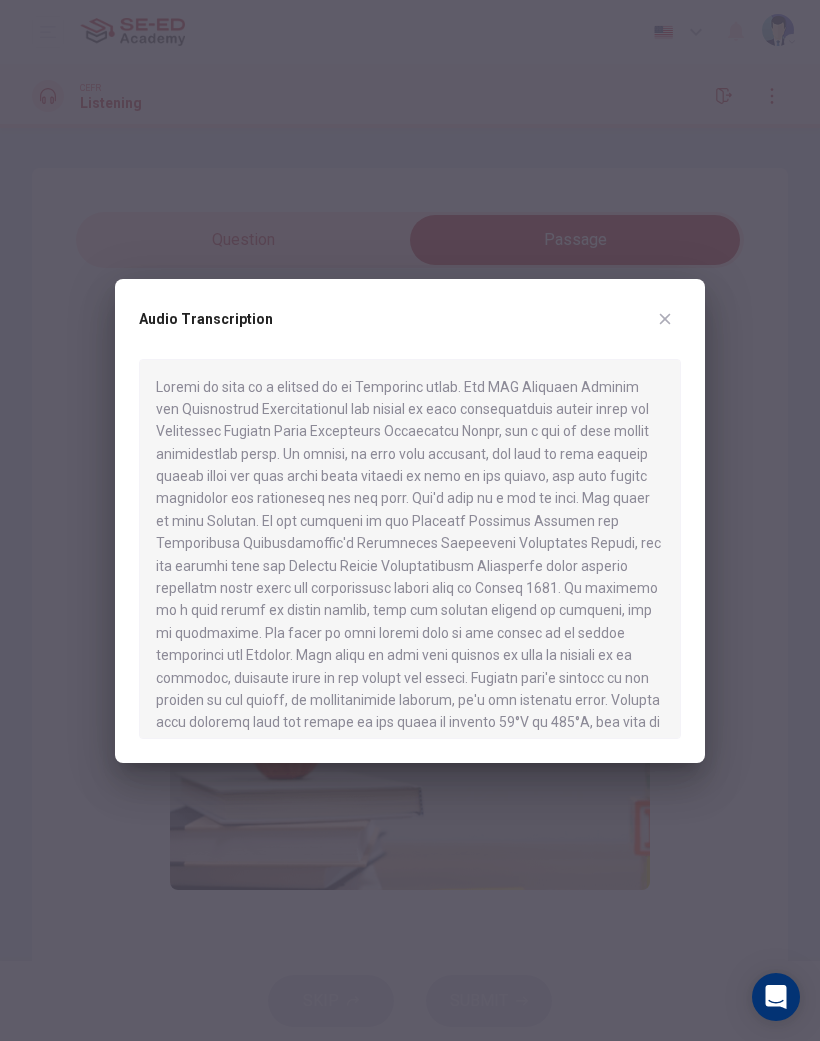 scroll, scrollTop: 0, scrollLeft: 0, axis: both 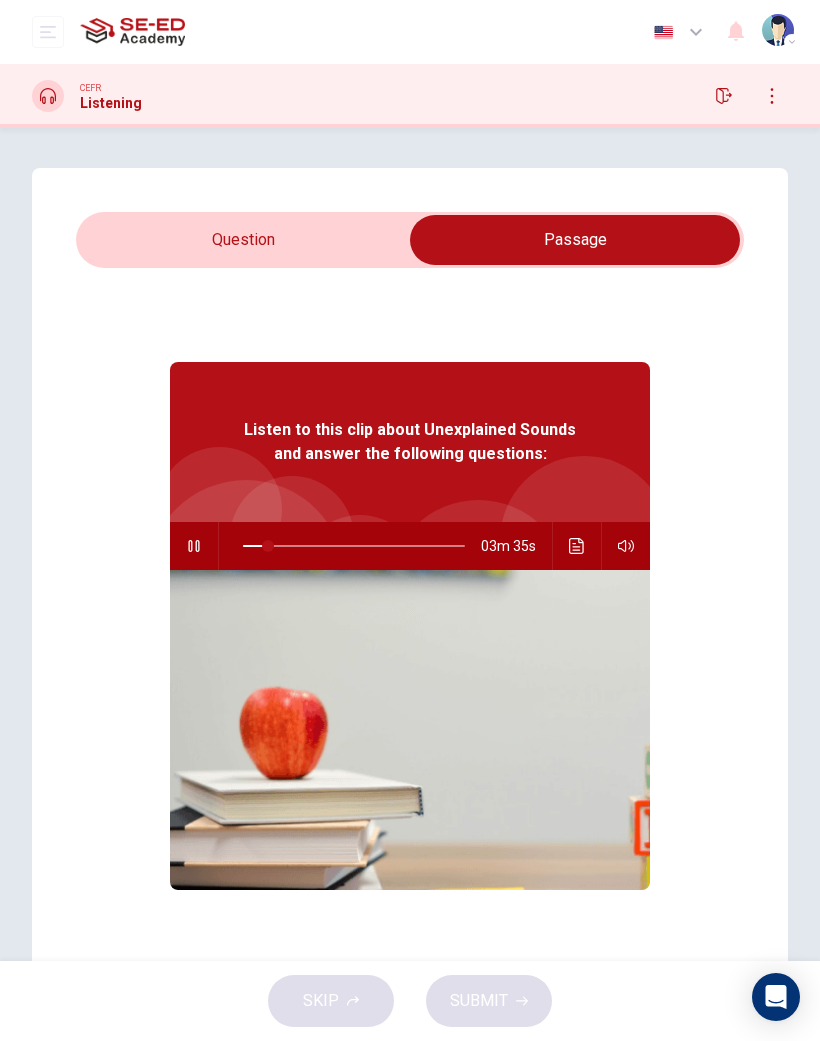 click 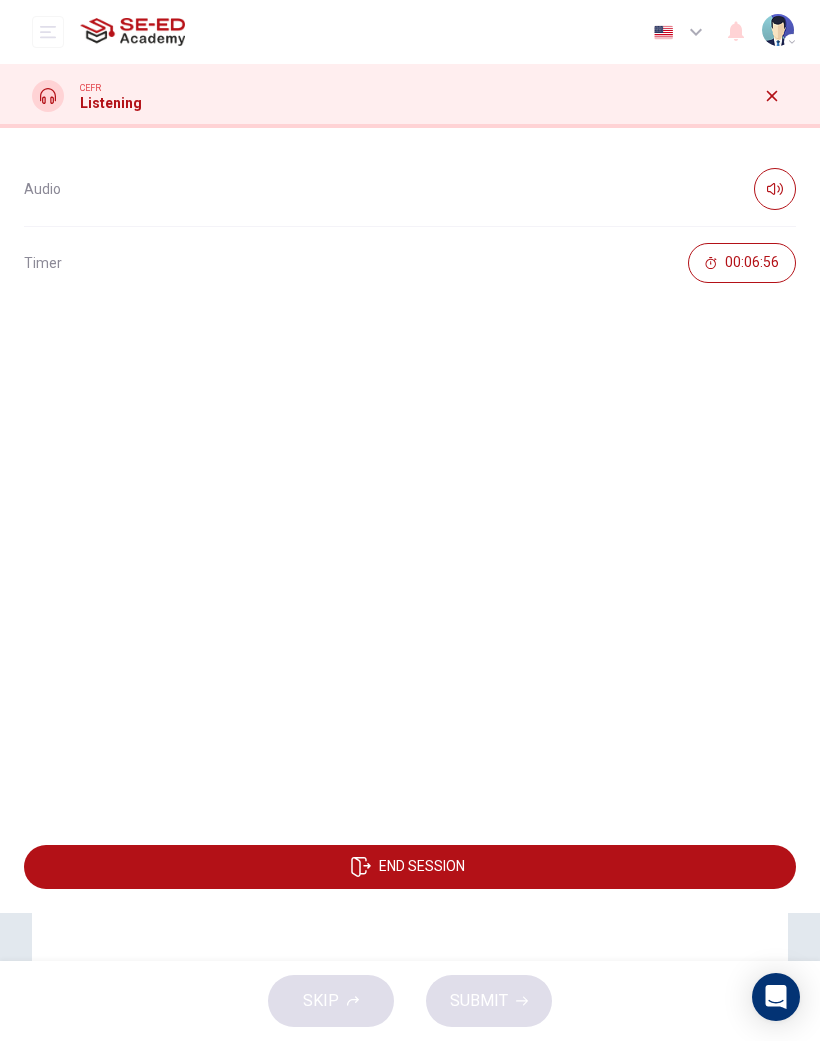 click 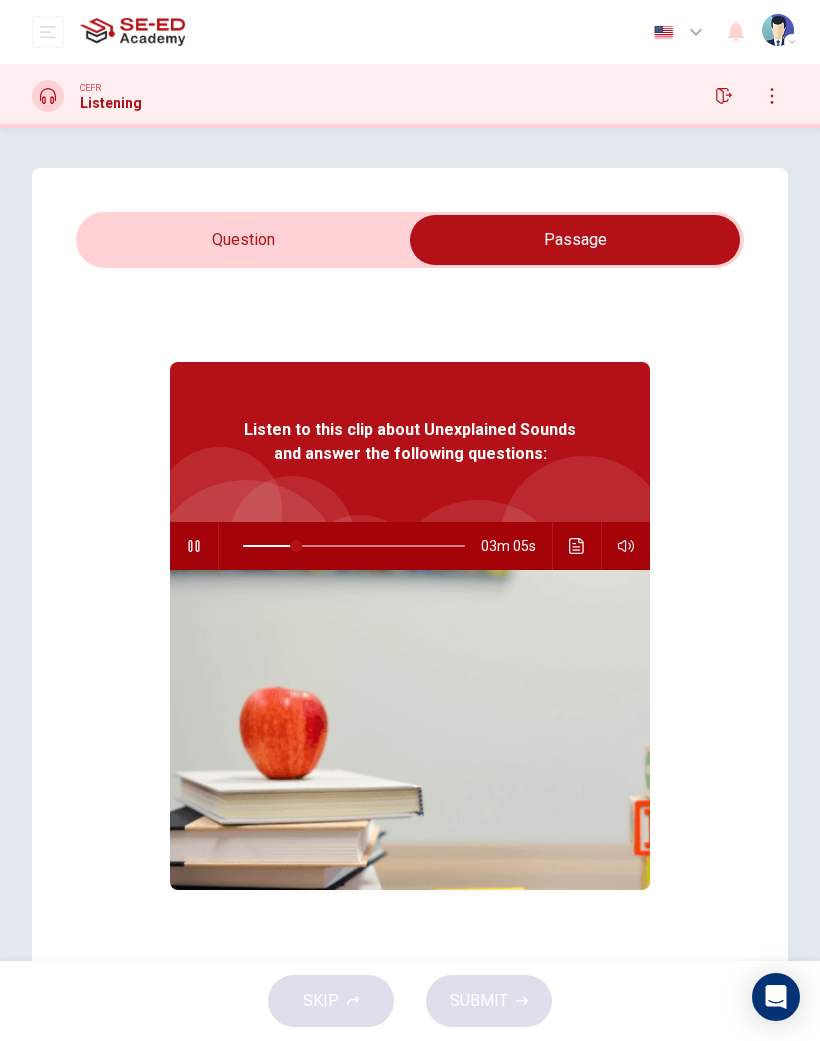 click at bounding box center (48, 32) 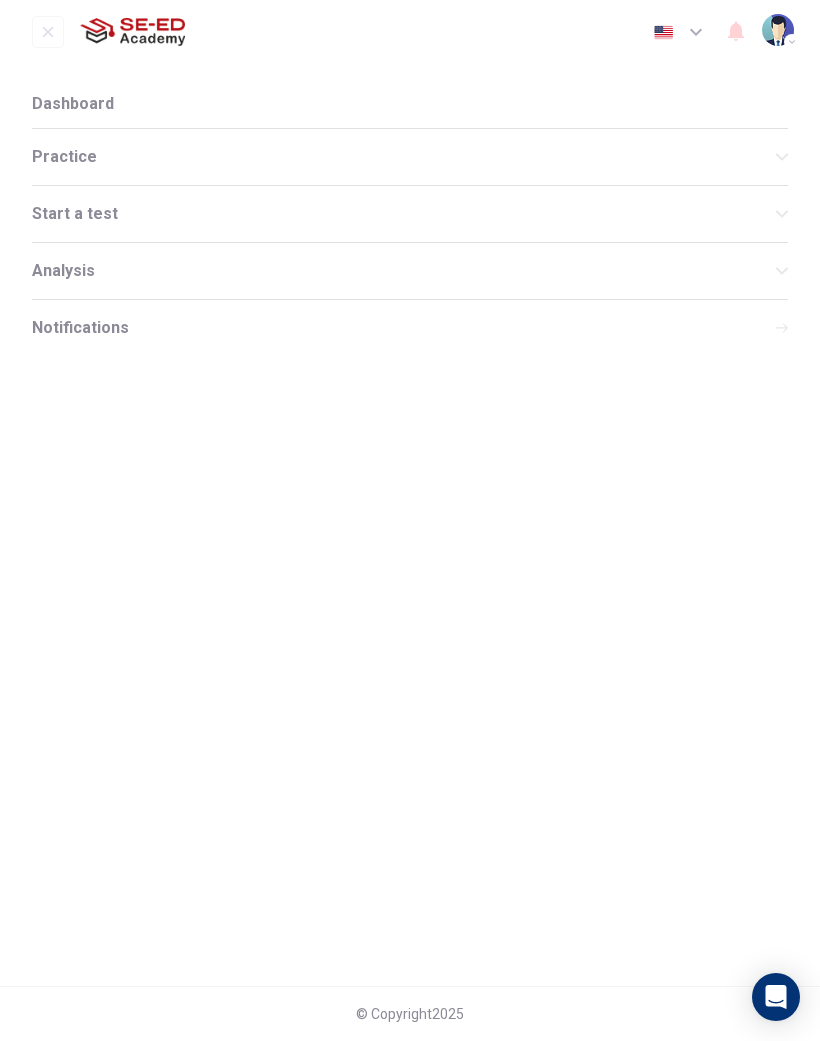 click at bounding box center [48, 32] 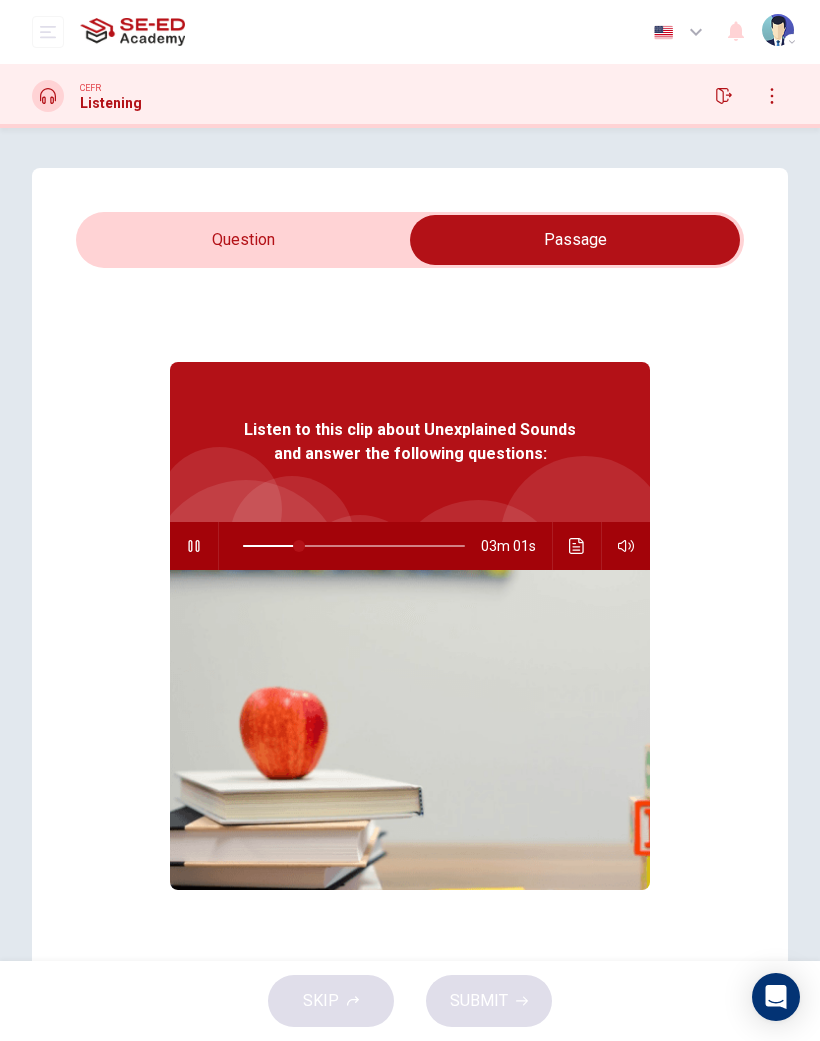 click at bounding box center [792, 42] 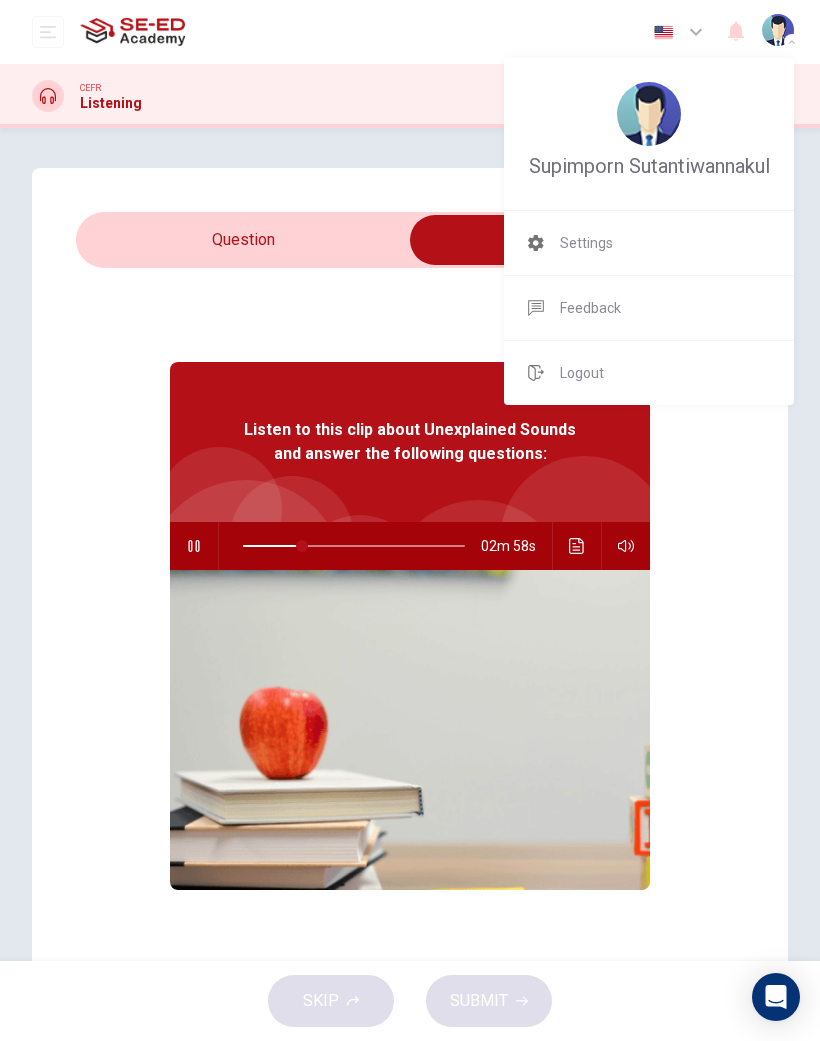 type on "27" 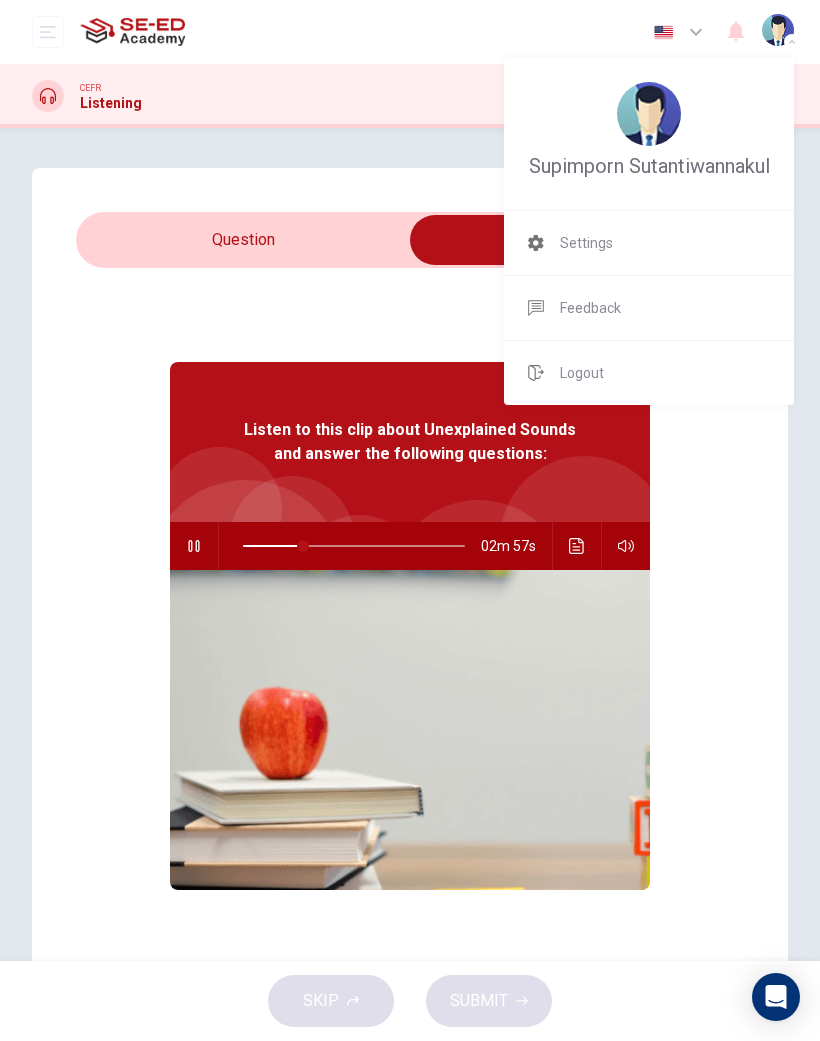 click on "Settings" at bounding box center (649, 243) 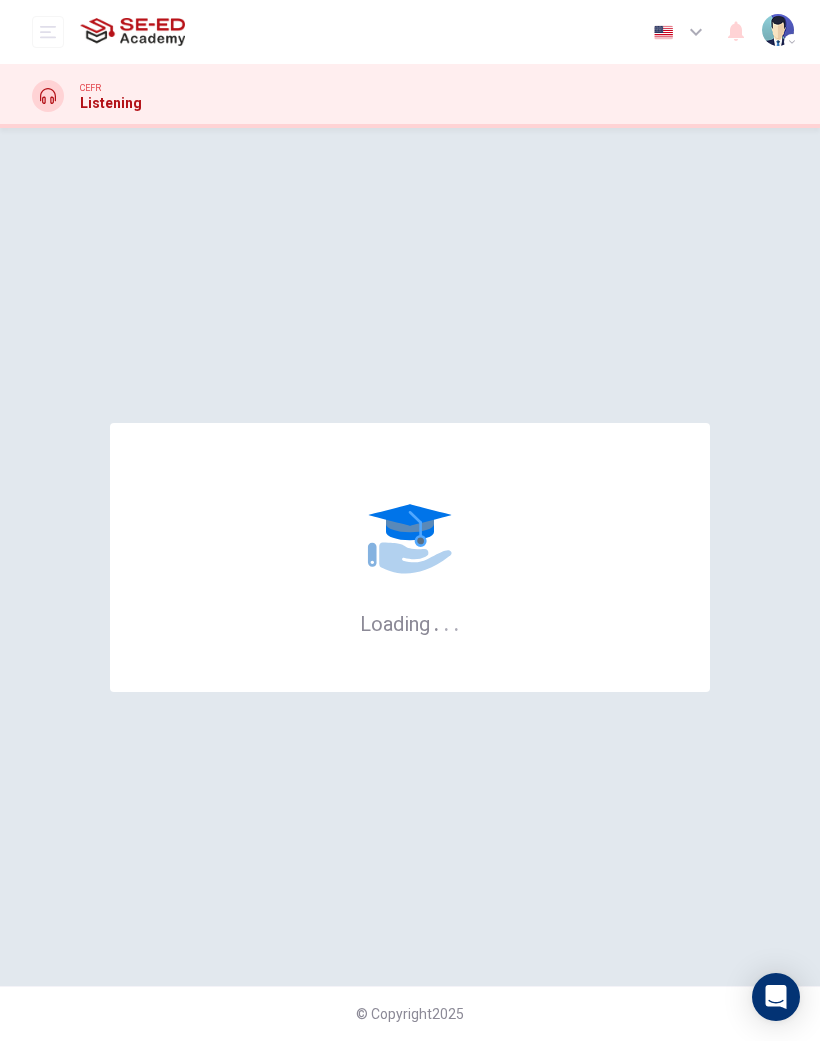 scroll, scrollTop: 0, scrollLeft: 0, axis: both 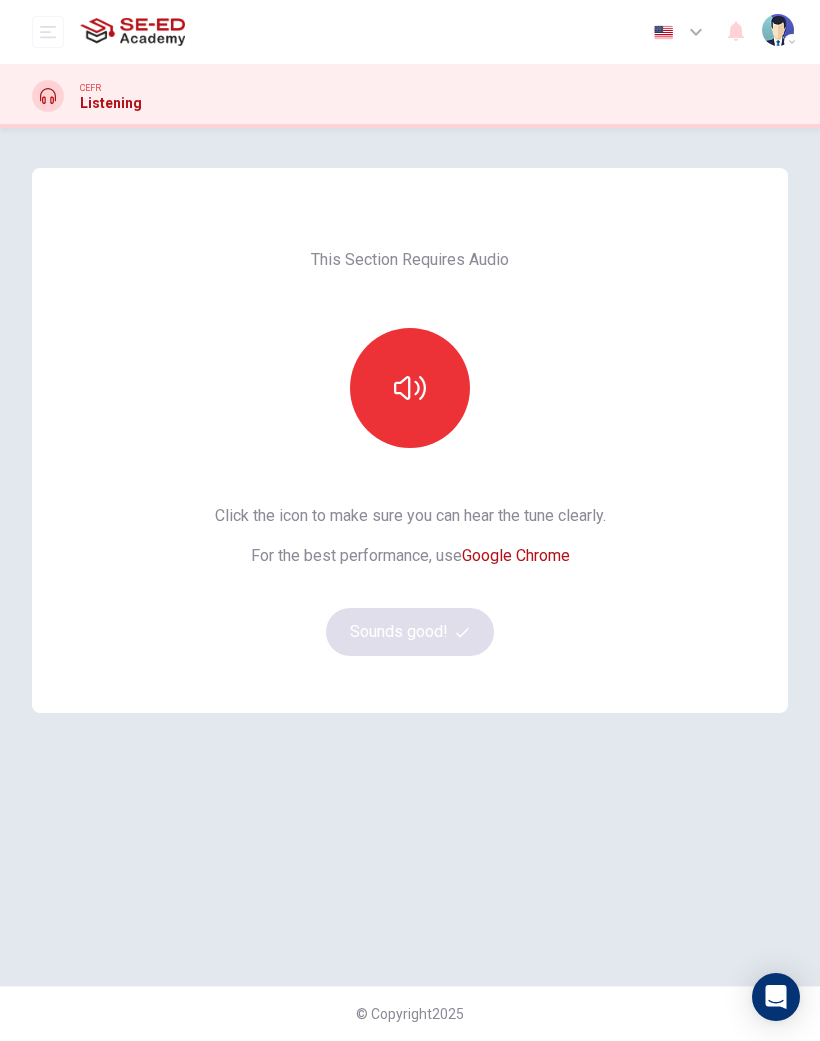 click at bounding box center [410, 388] 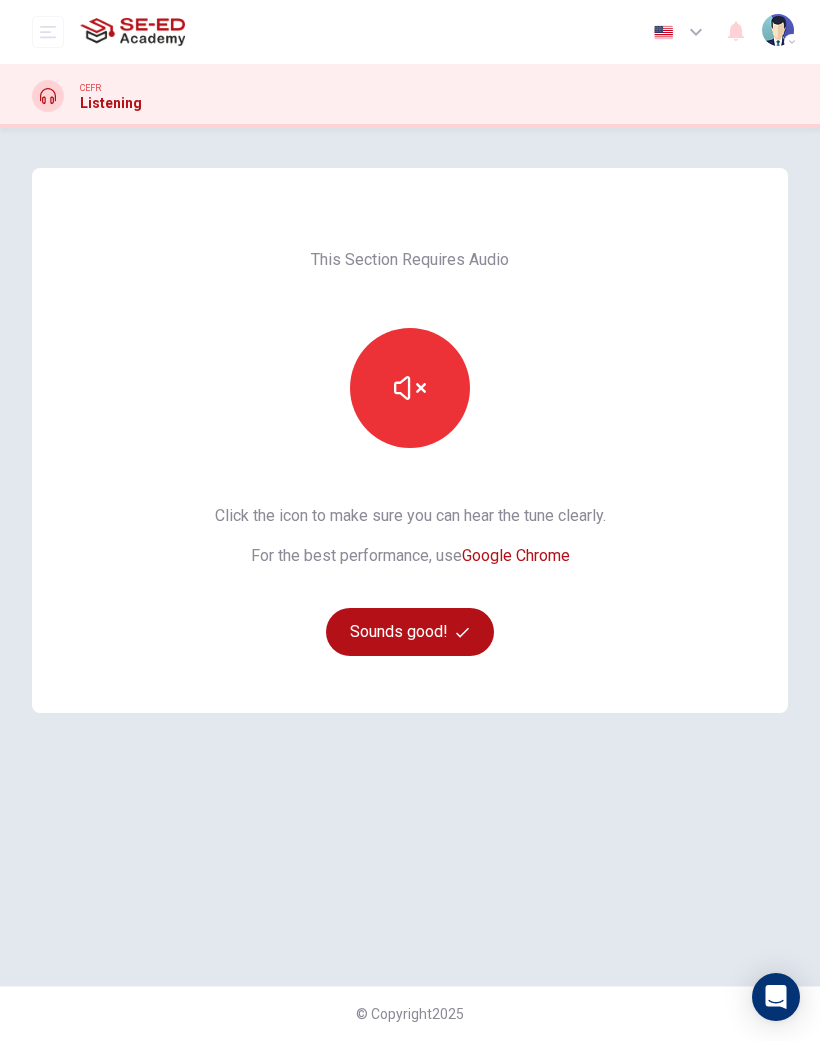 click on "Sounds good!" at bounding box center (410, 632) 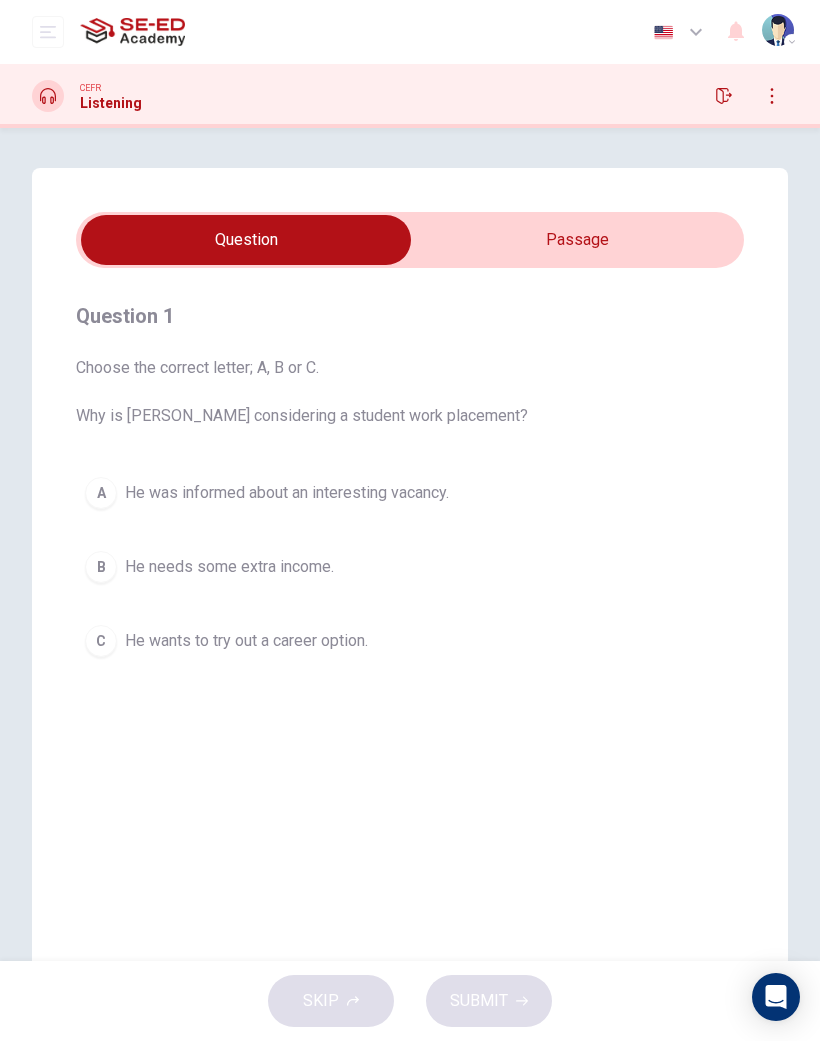 click 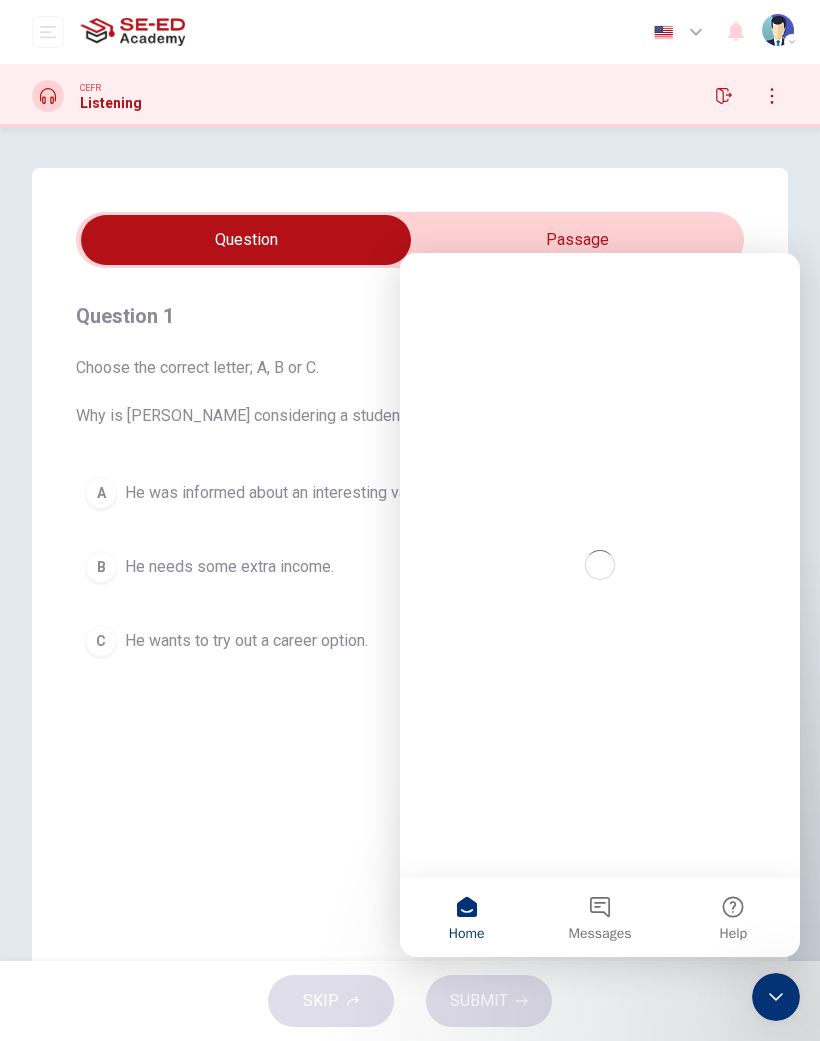 scroll, scrollTop: 0, scrollLeft: 0, axis: both 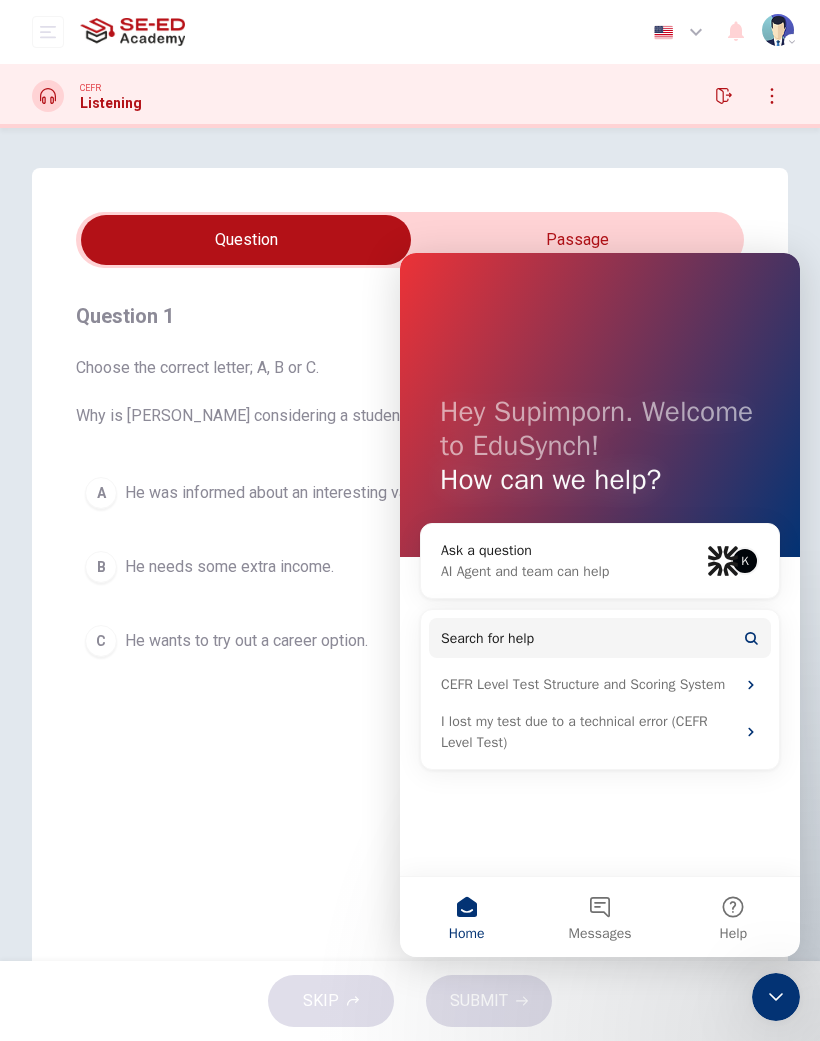 click on "Question Passage Question 1 Choose the correct letter; A, B or C. Why is [PERSON_NAME] considering a student work placement? A He was informed about an interesting vacancy. B He needs some extra income. C He wants to try out a career option. Work Placements 04m 49s" at bounding box center (410, 570) 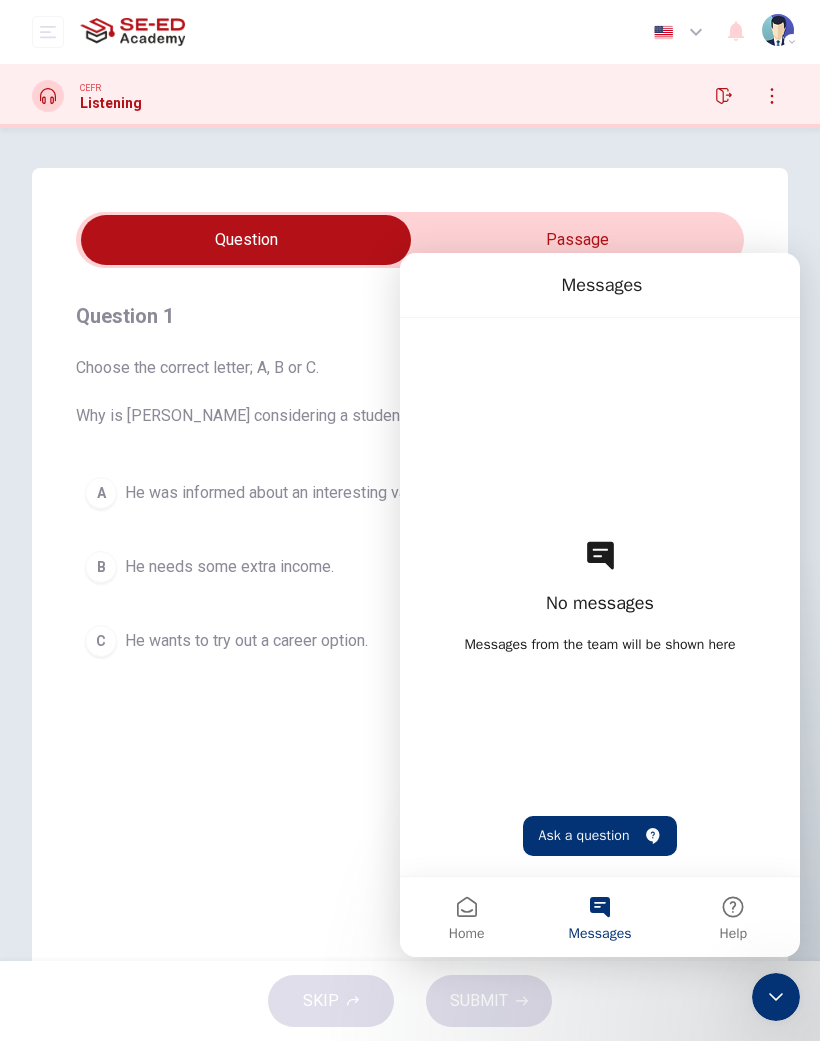 click on "Home" at bounding box center [466, 917] 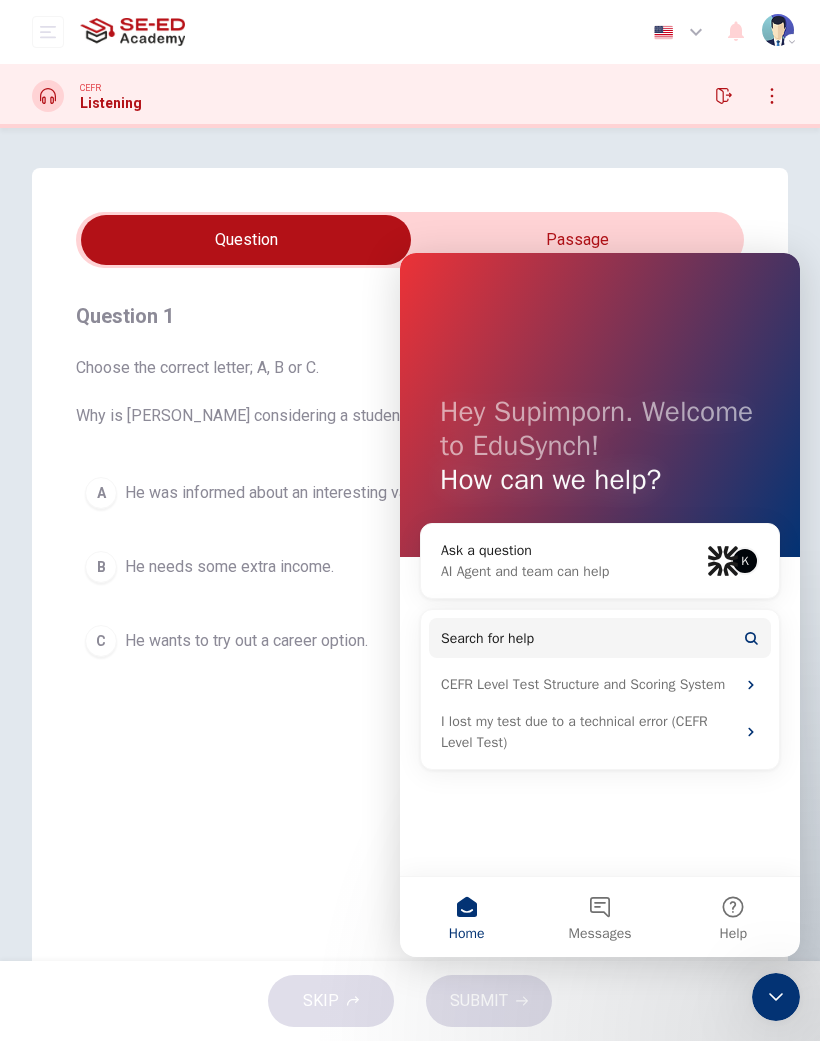 click 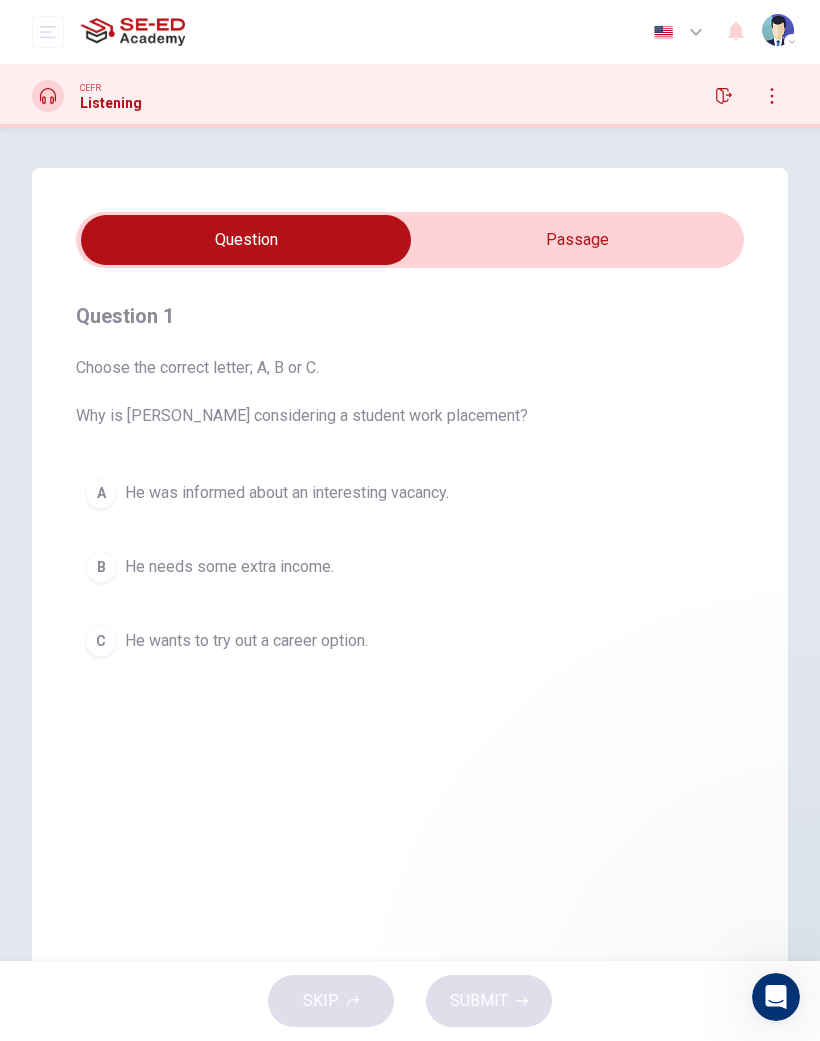 scroll, scrollTop: 0, scrollLeft: 0, axis: both 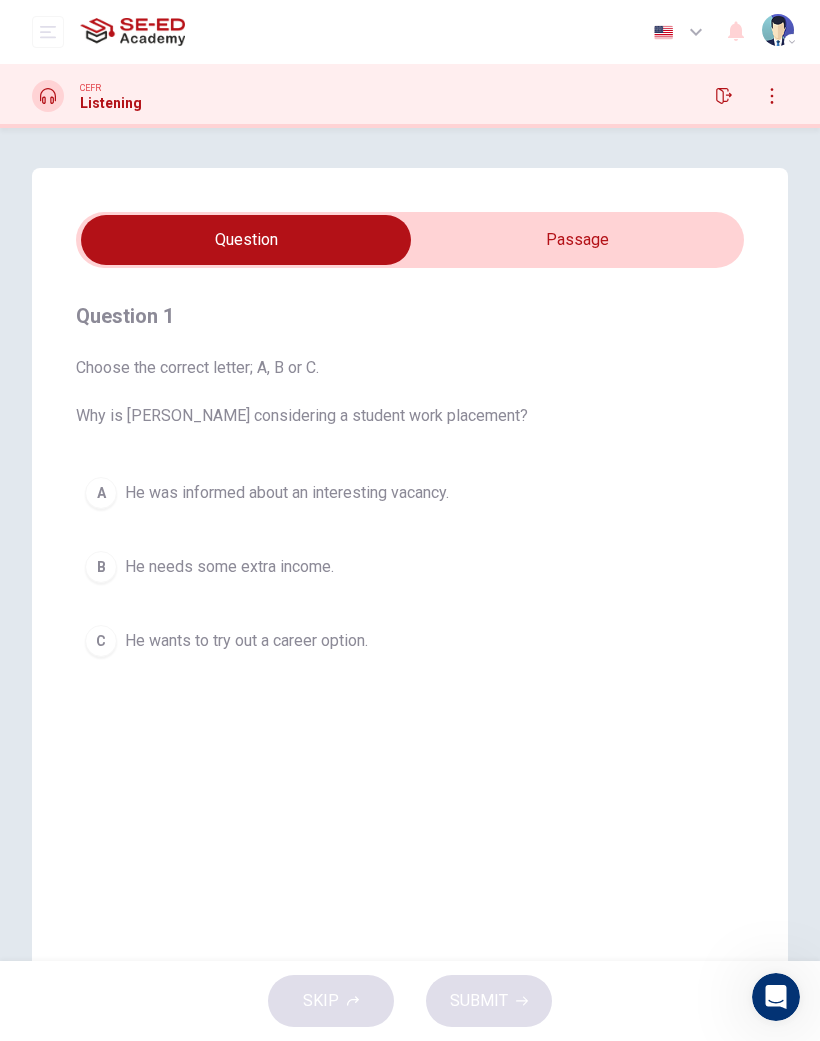 click at bounding box center [246, 240] 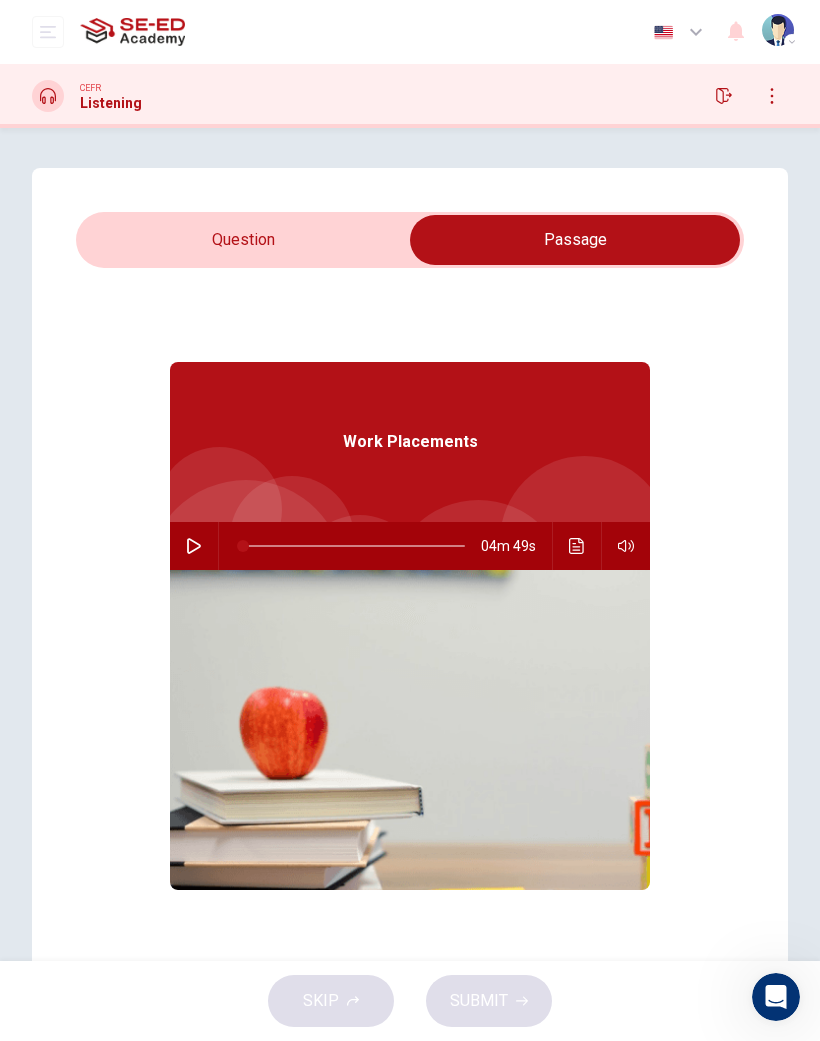click at bounding box center (194, 546) 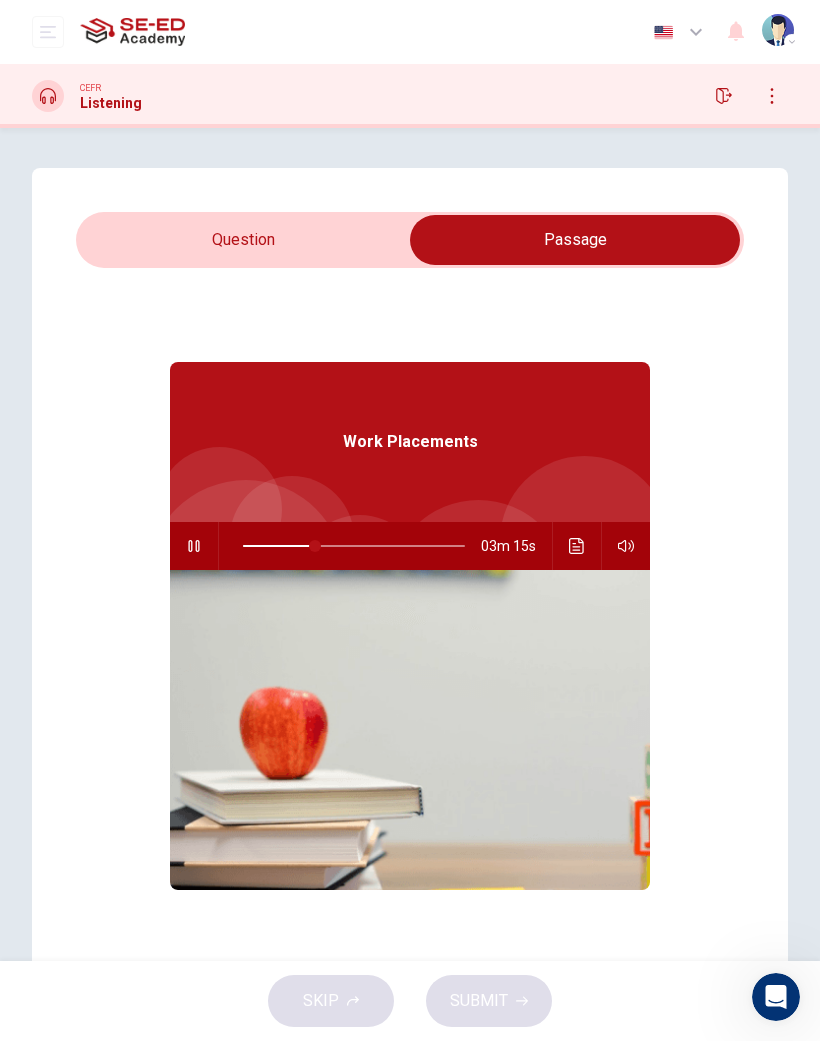 click 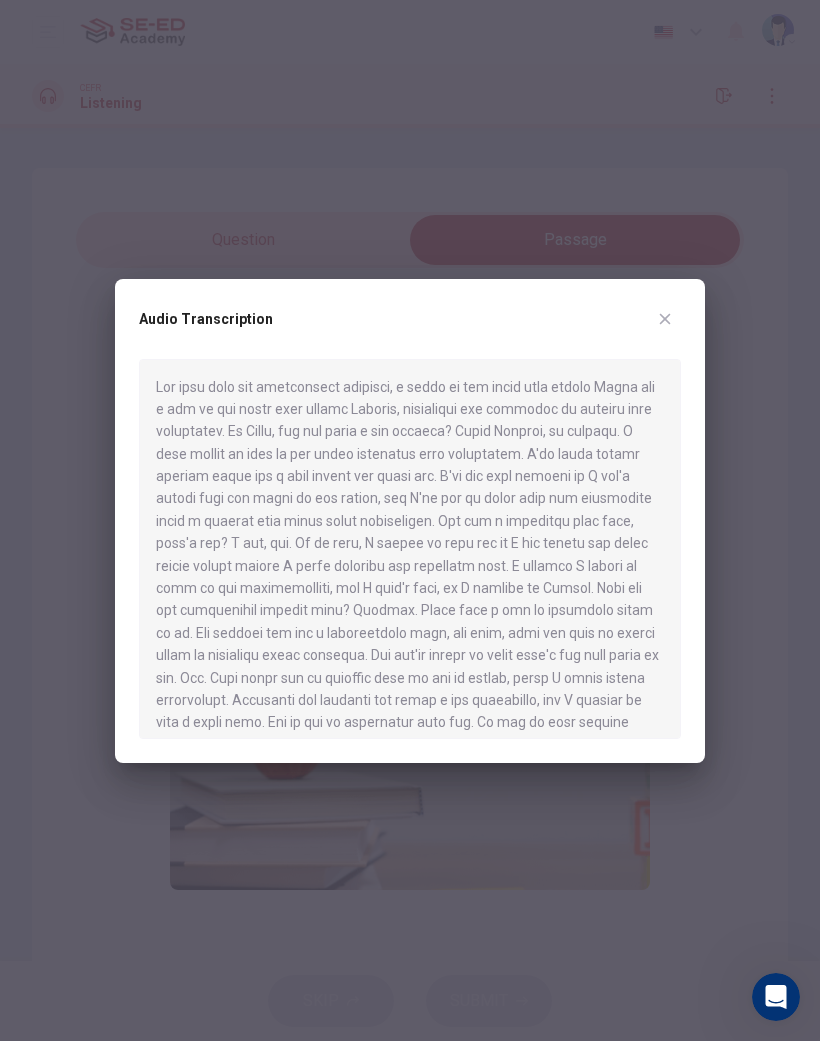 scroll, scrollTop: 0, scrollLeft: 0, axis: both 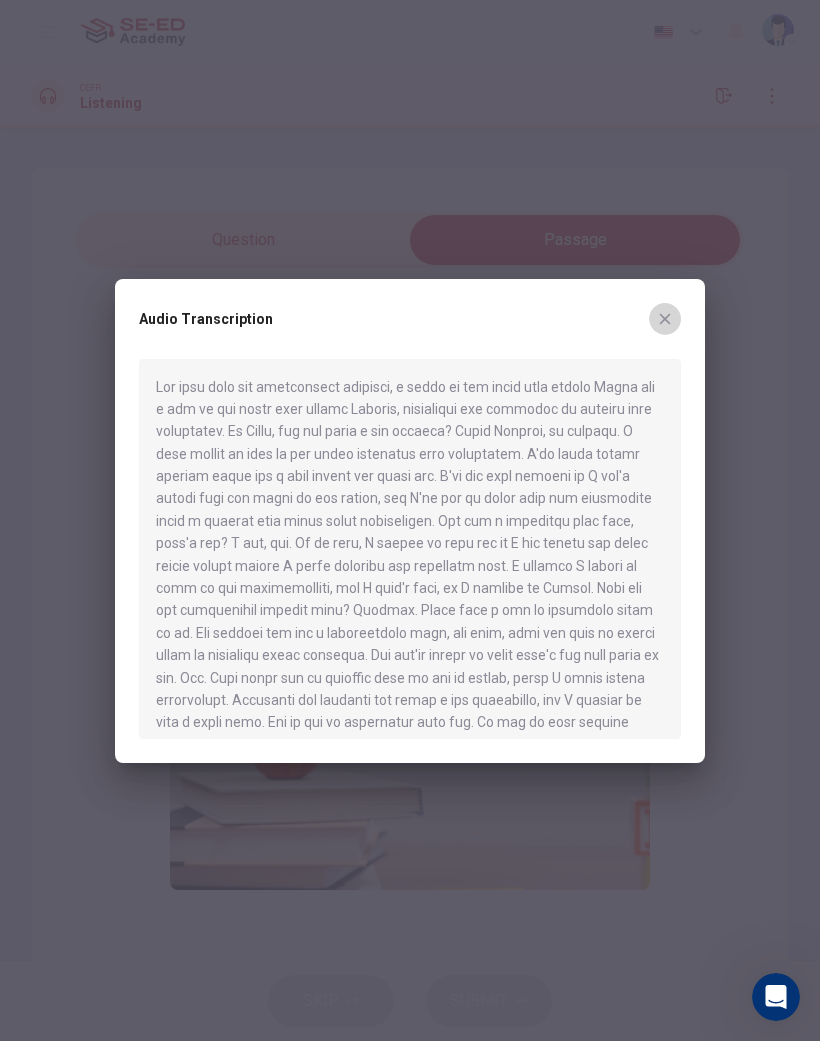 click 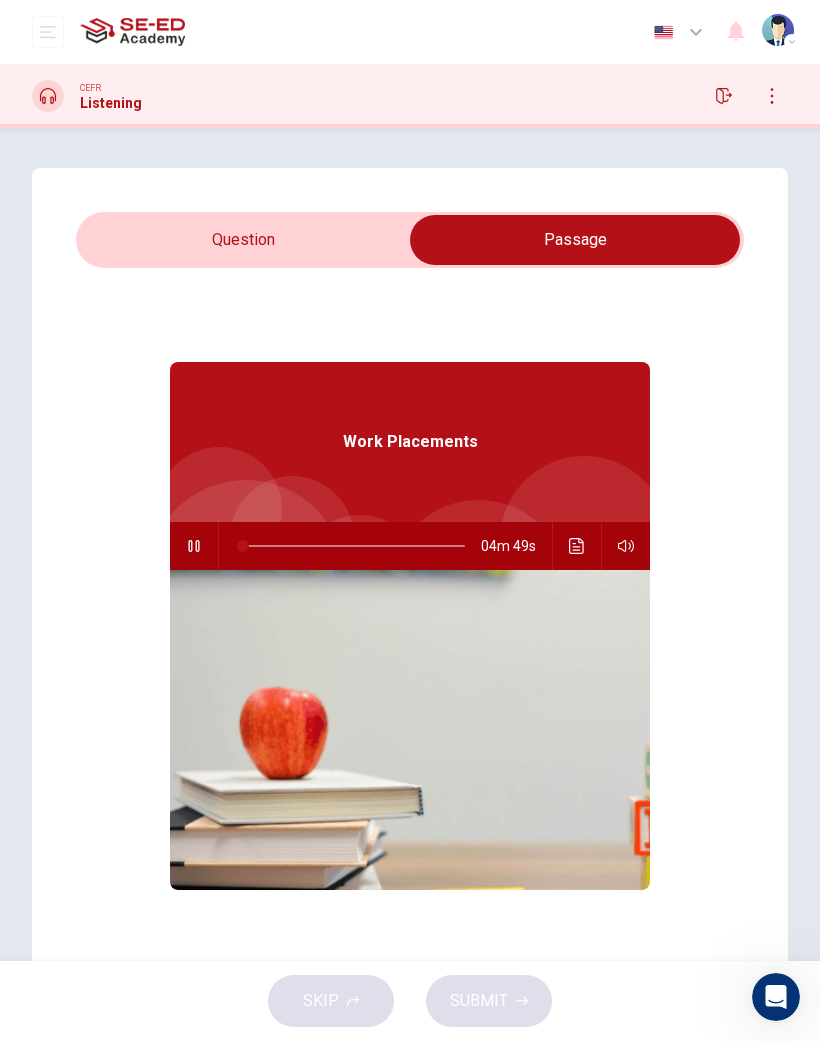 click at bounding box center [577, 546] 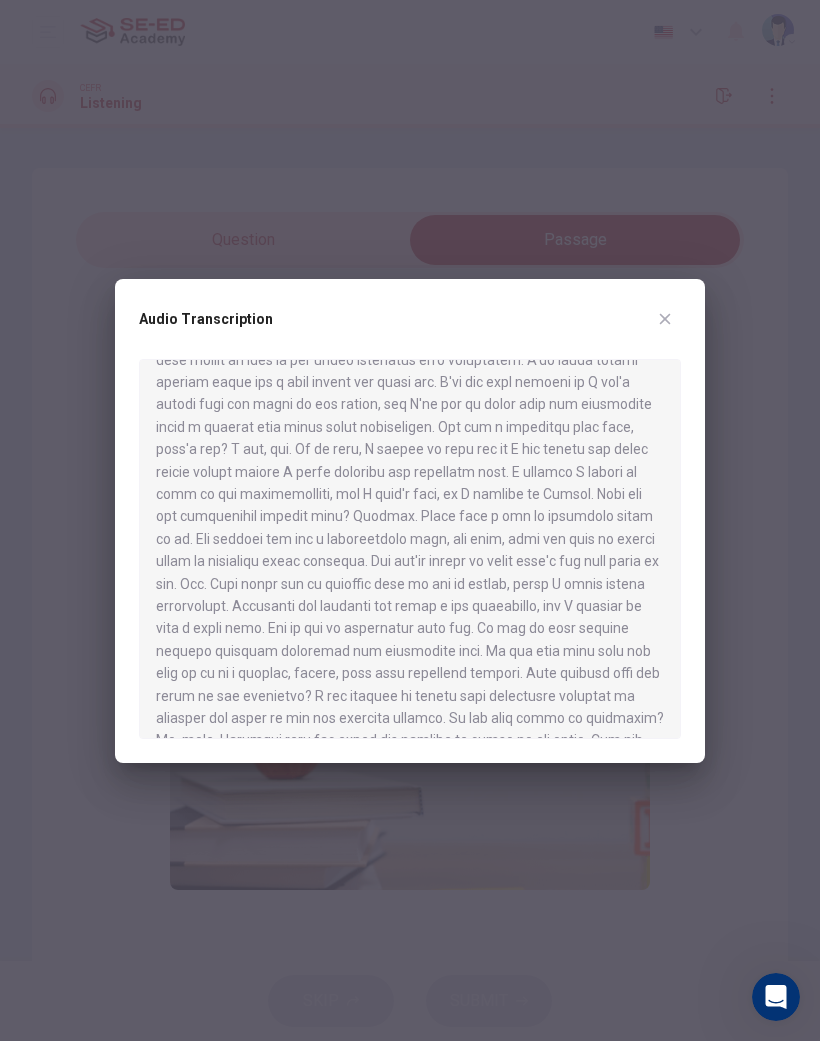 scroll, scrollTop: 98, scrollLeft: 0, axis: vertical 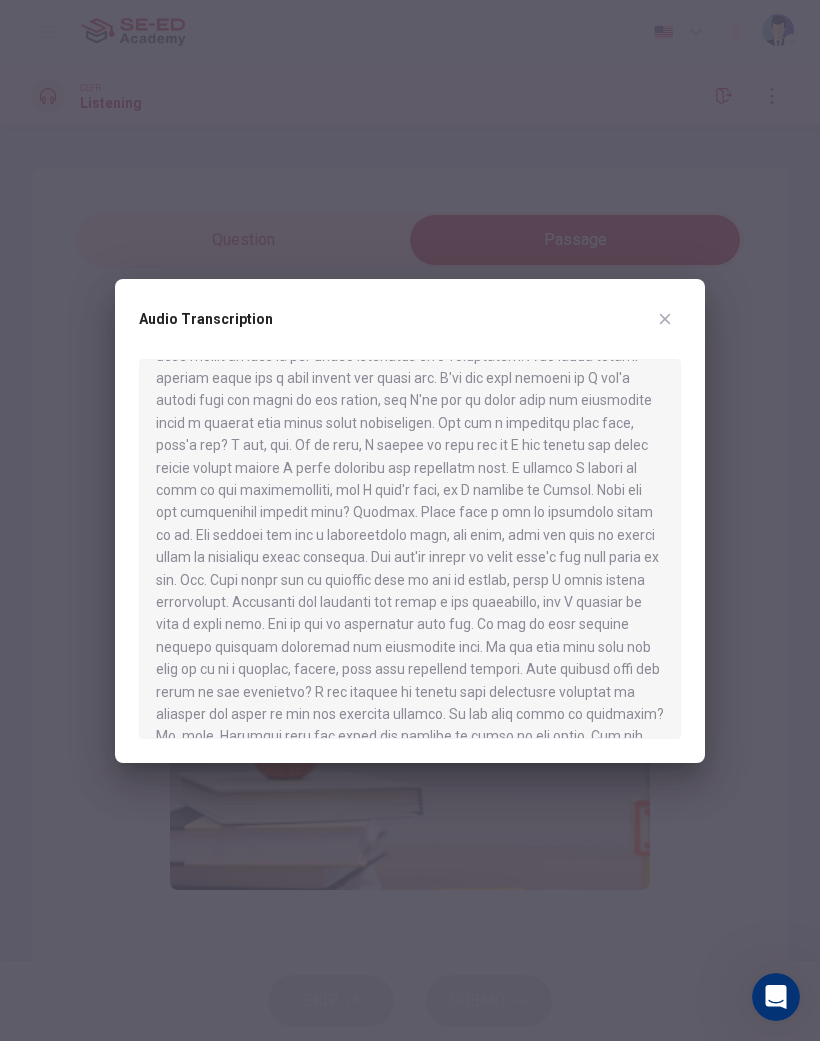 click on "Audio Transcription" at bounding box center [410, 521] 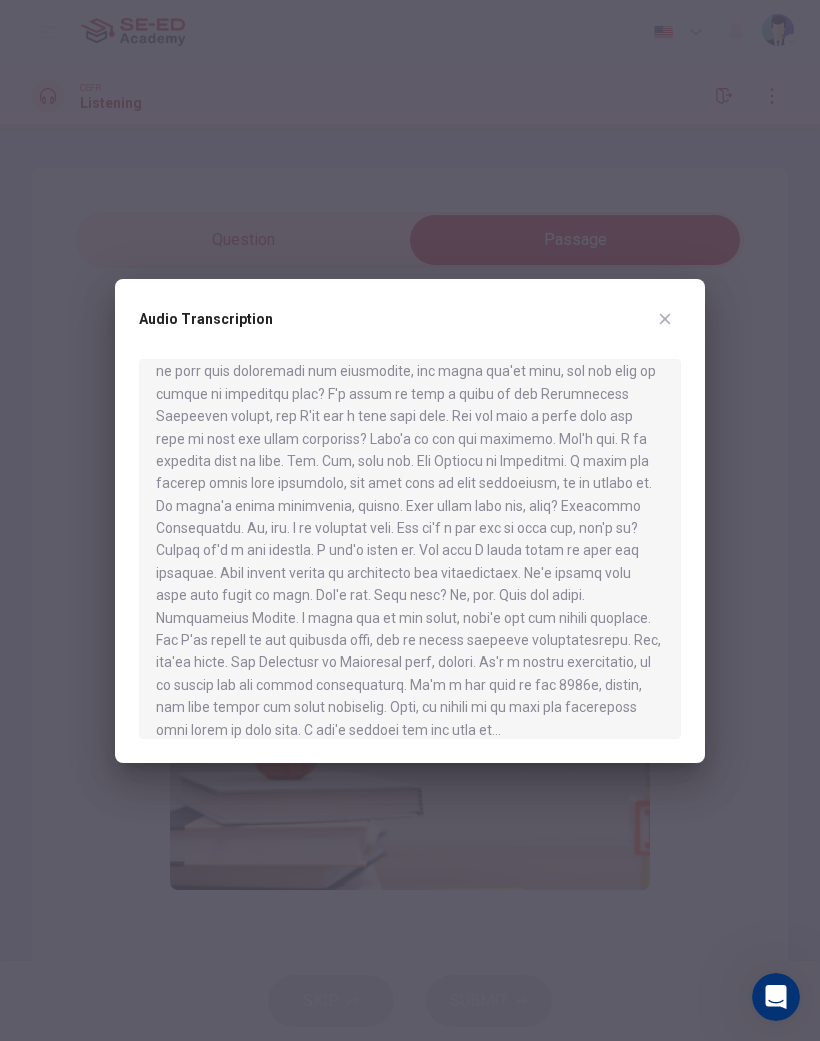 scroll, scrollTop: 864, scrollLeft: 0, axis: vertical 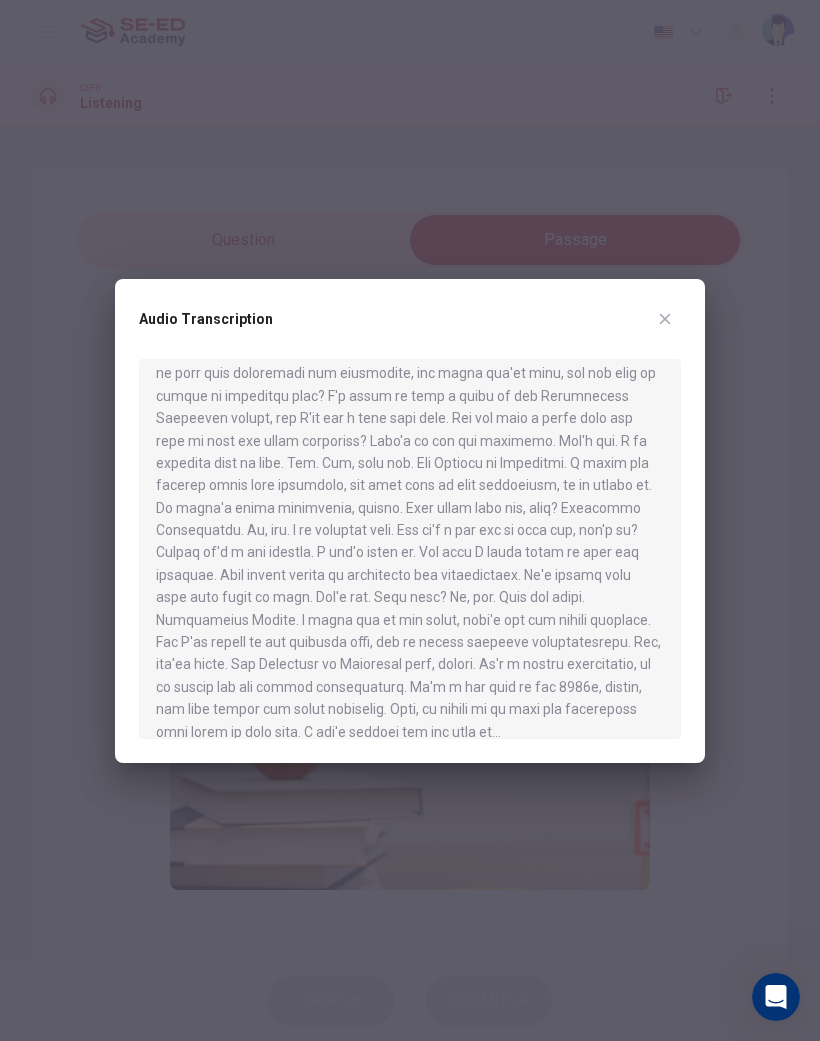 click 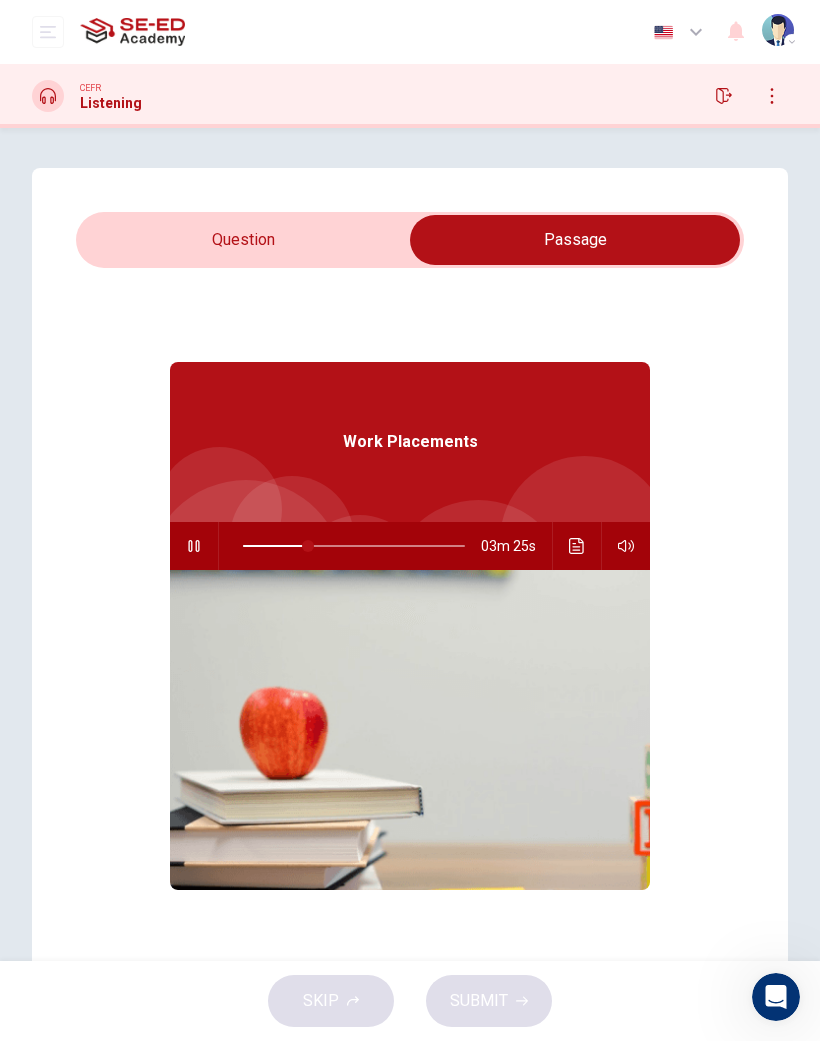 type on "29" 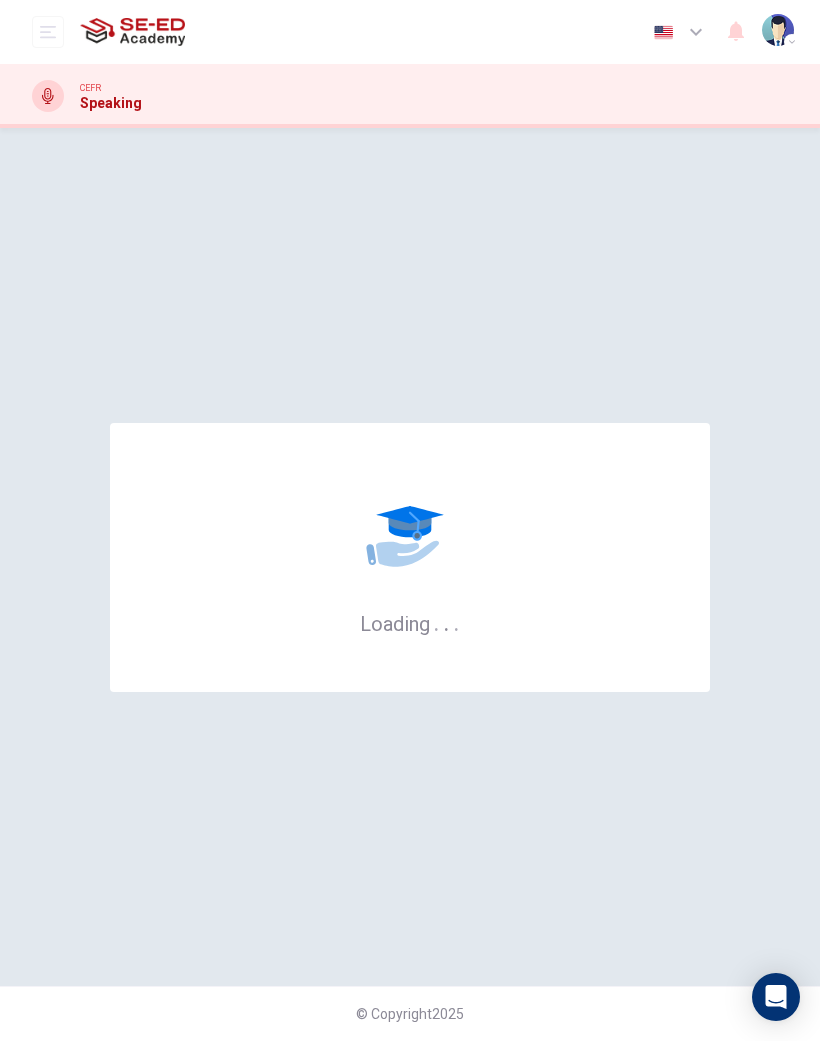 scroll, scrollTop: 0, scrollLeft: 0, axis: both 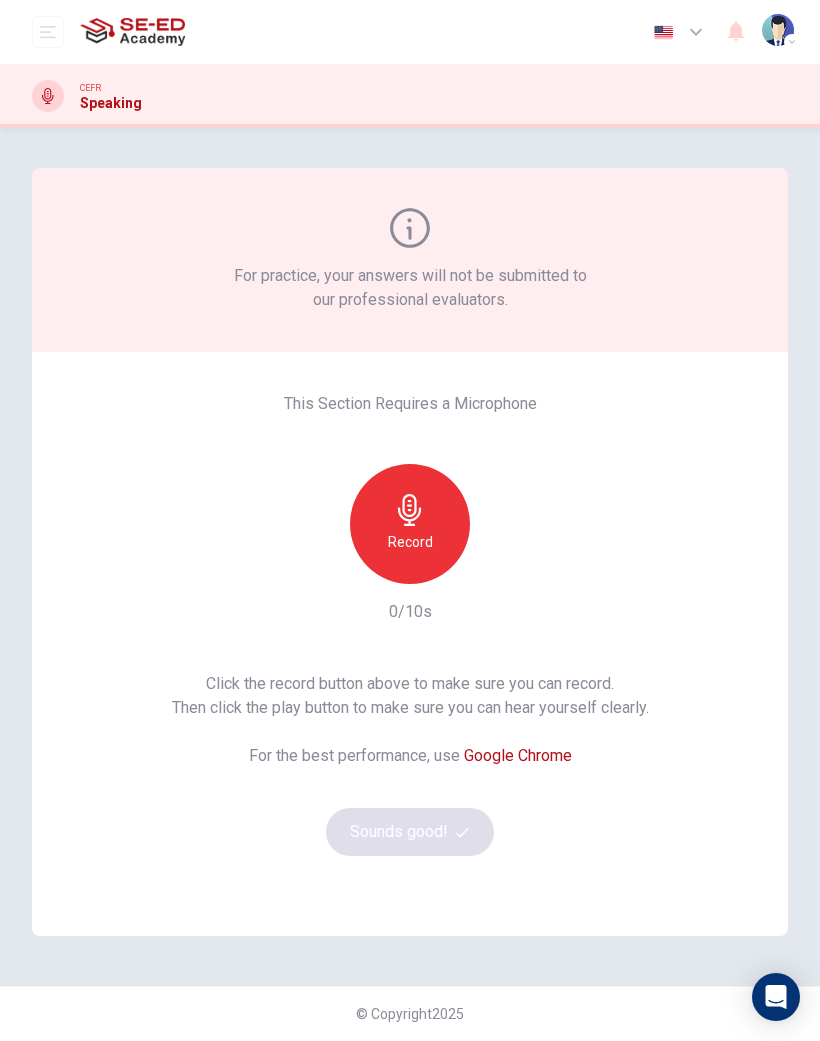 click on "Record" at bounding box center [410, 524] 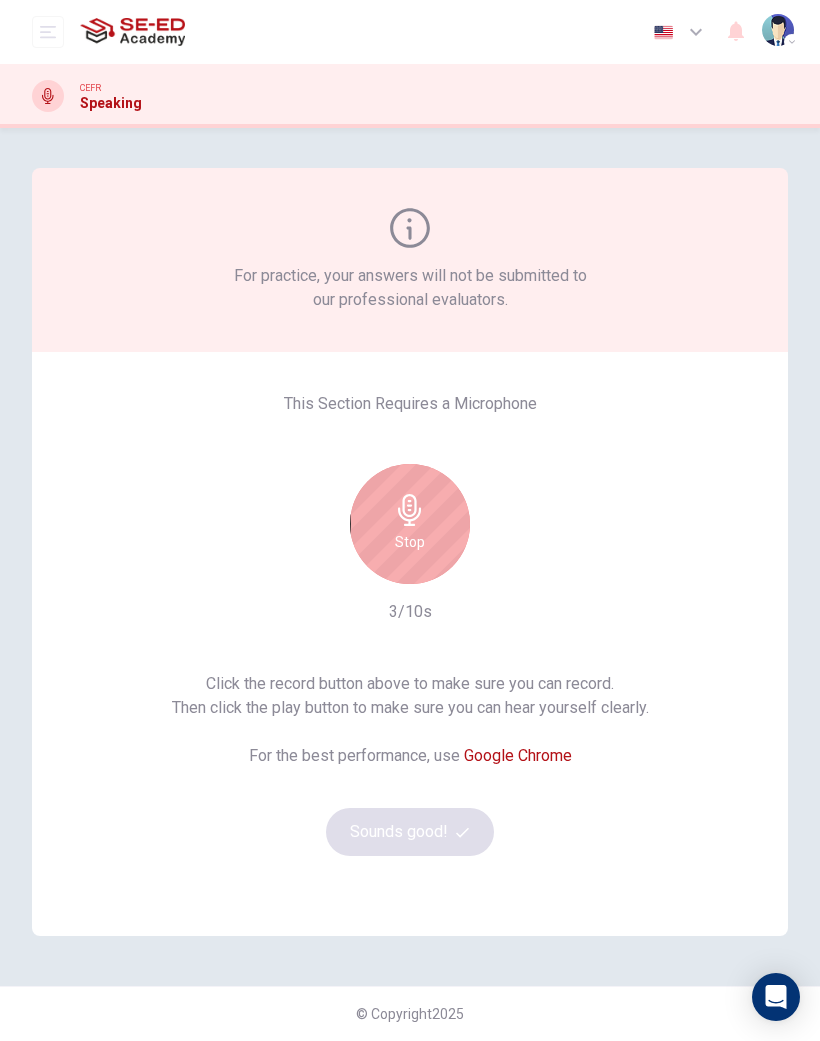 click 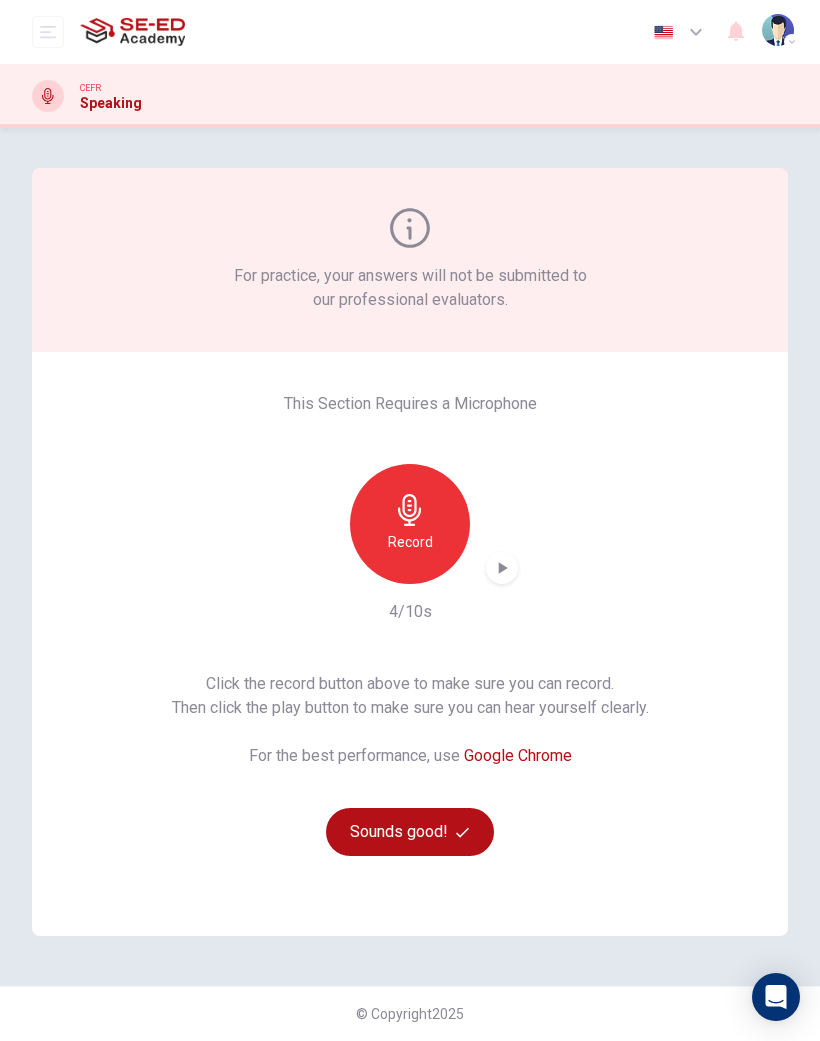 click at bounding box center [502, 568] 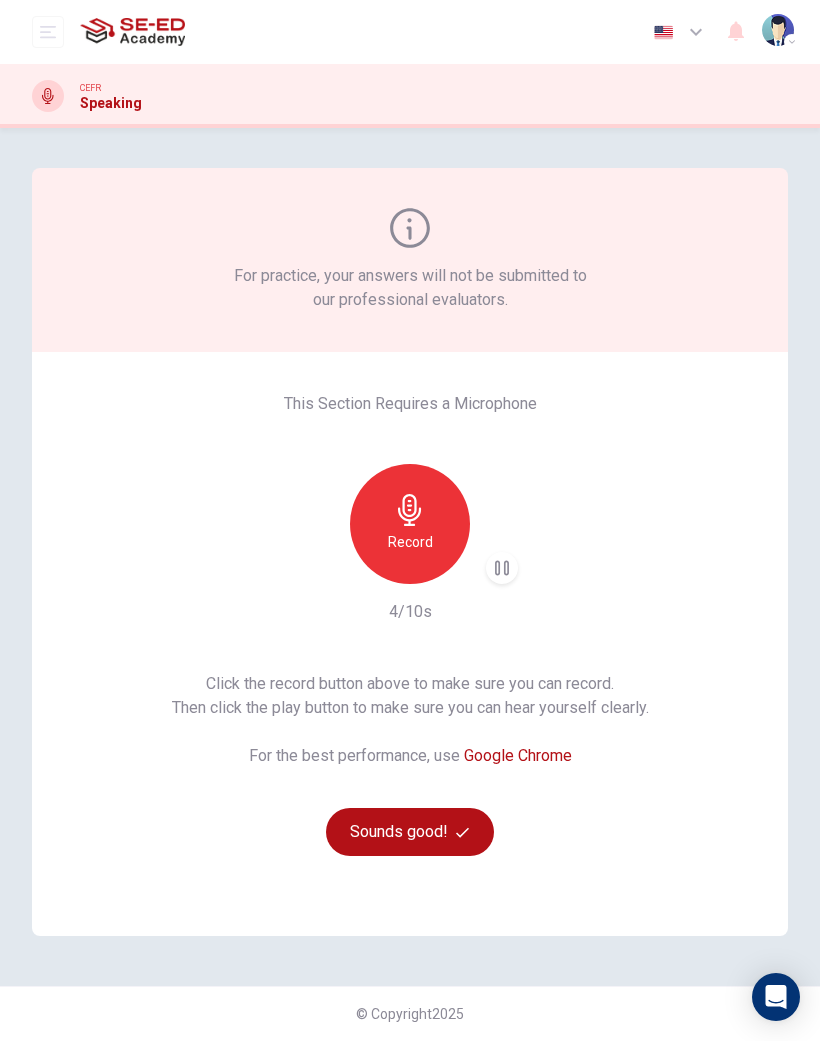 click on "Sounds good!" at bounding box center (410, 832) 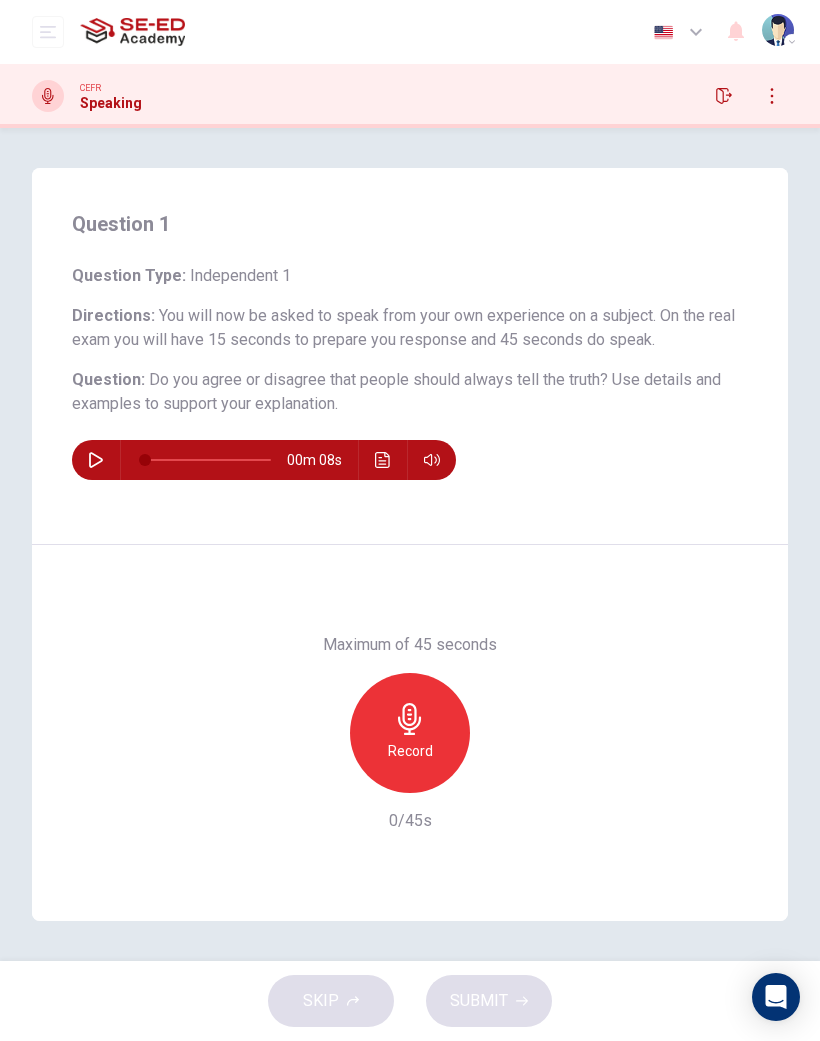 click 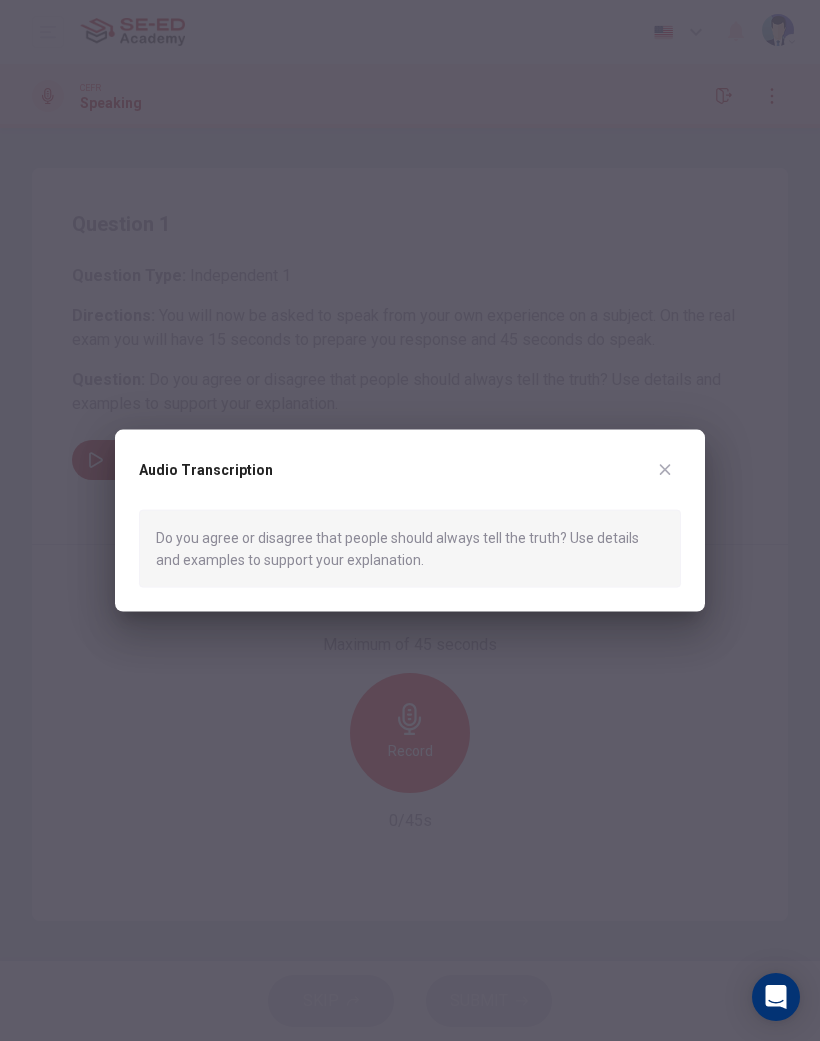 click 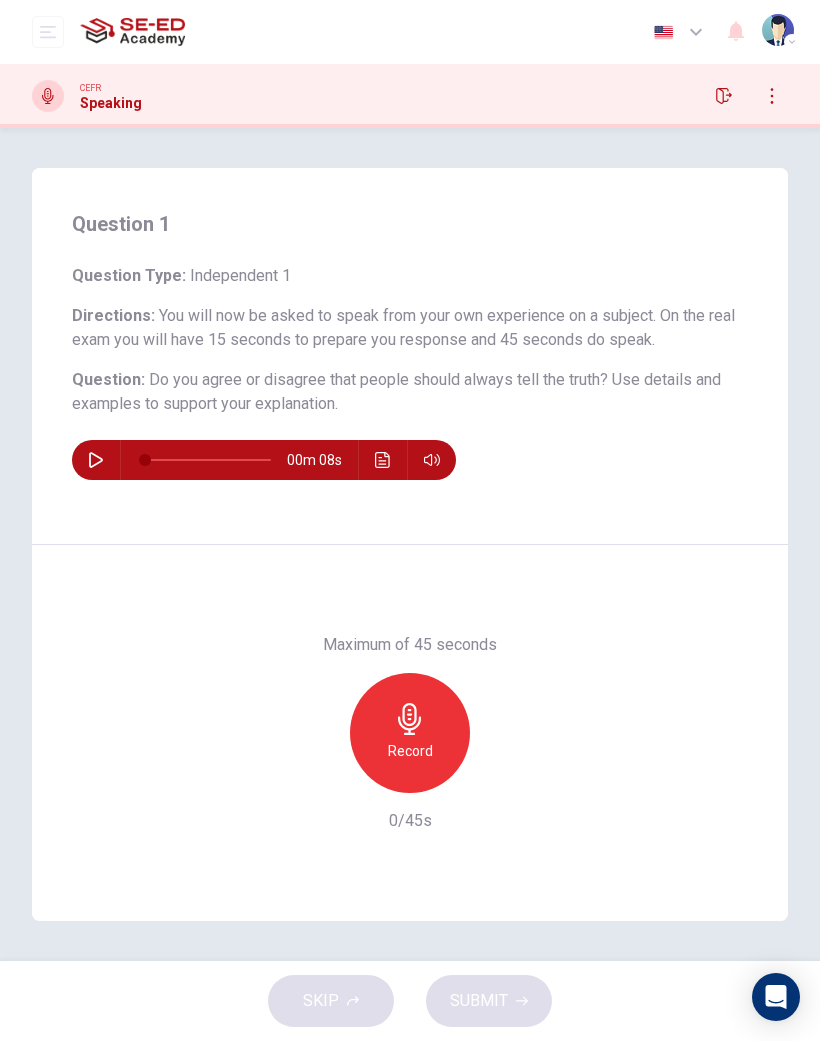 click 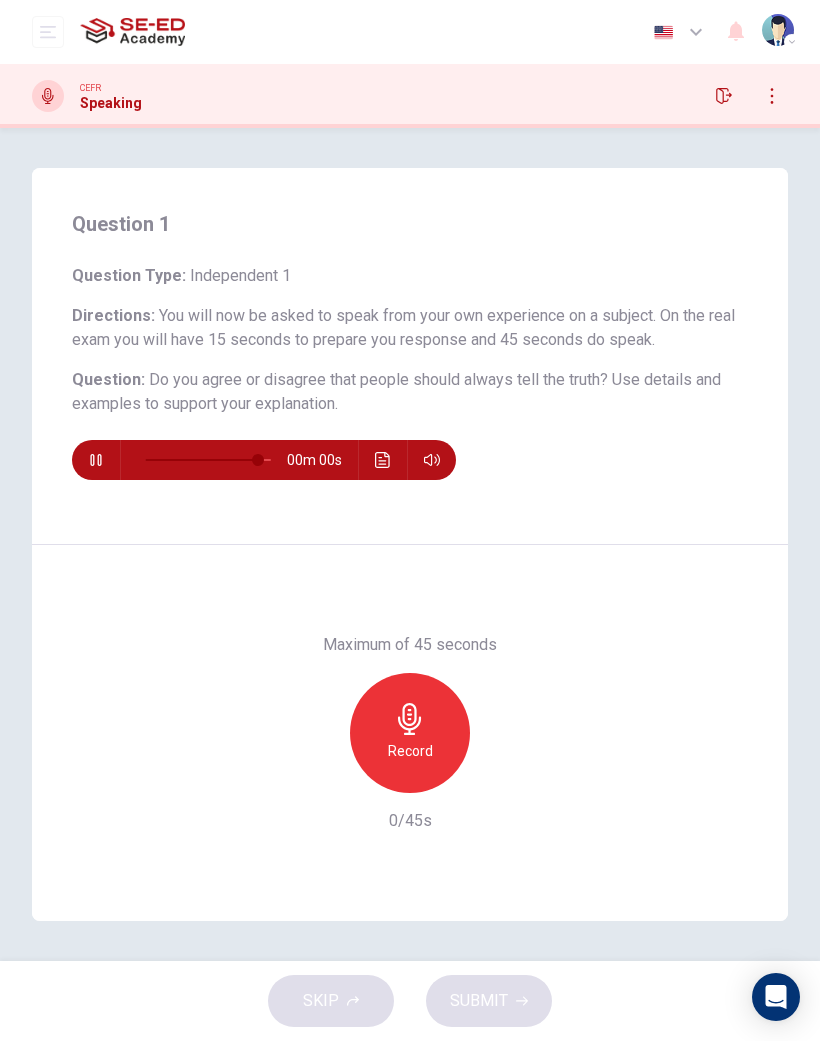 type on "0" 